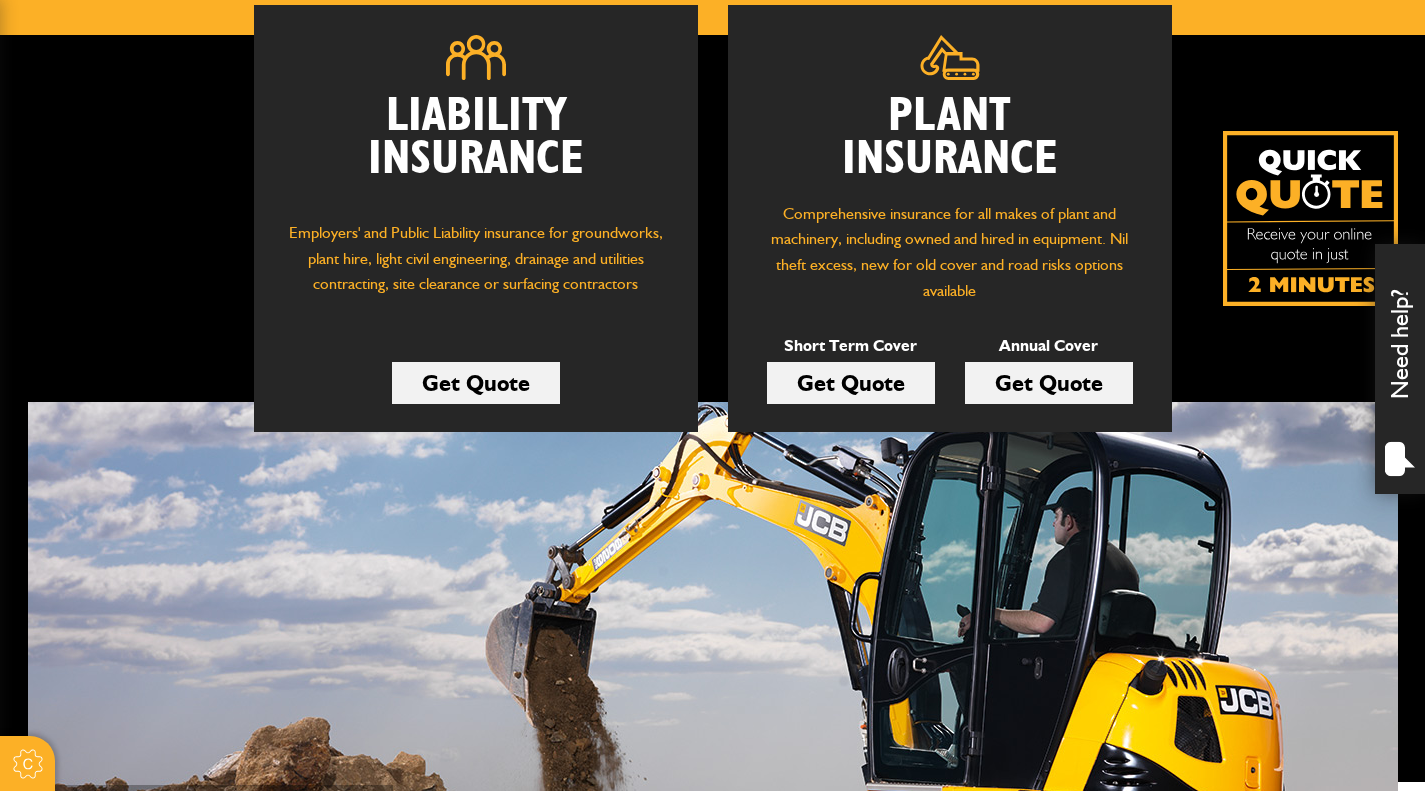 scroll, scrollTop: 300, scrollLeft: 0, axis: vertical 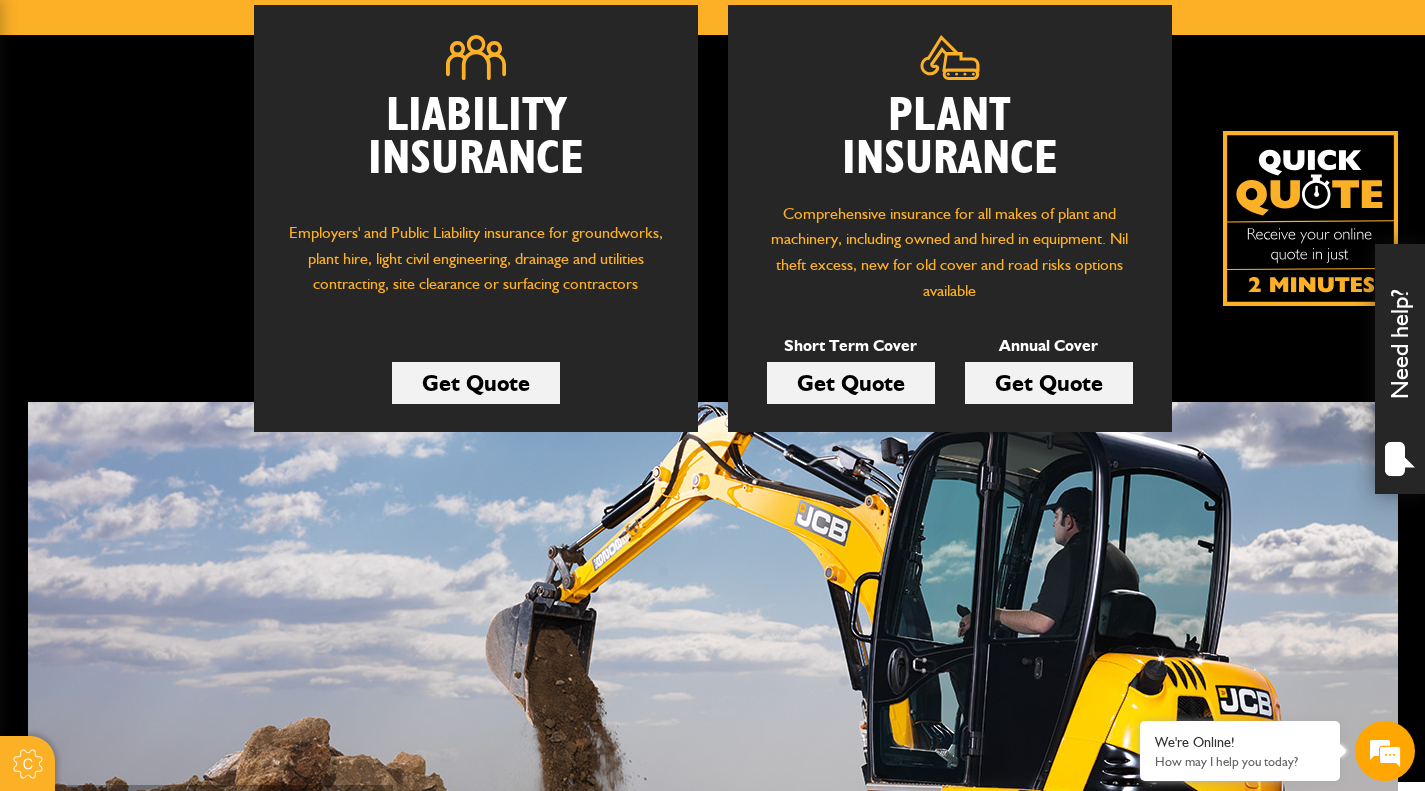 click on "Get Quote" at bounding box center [851, 383] 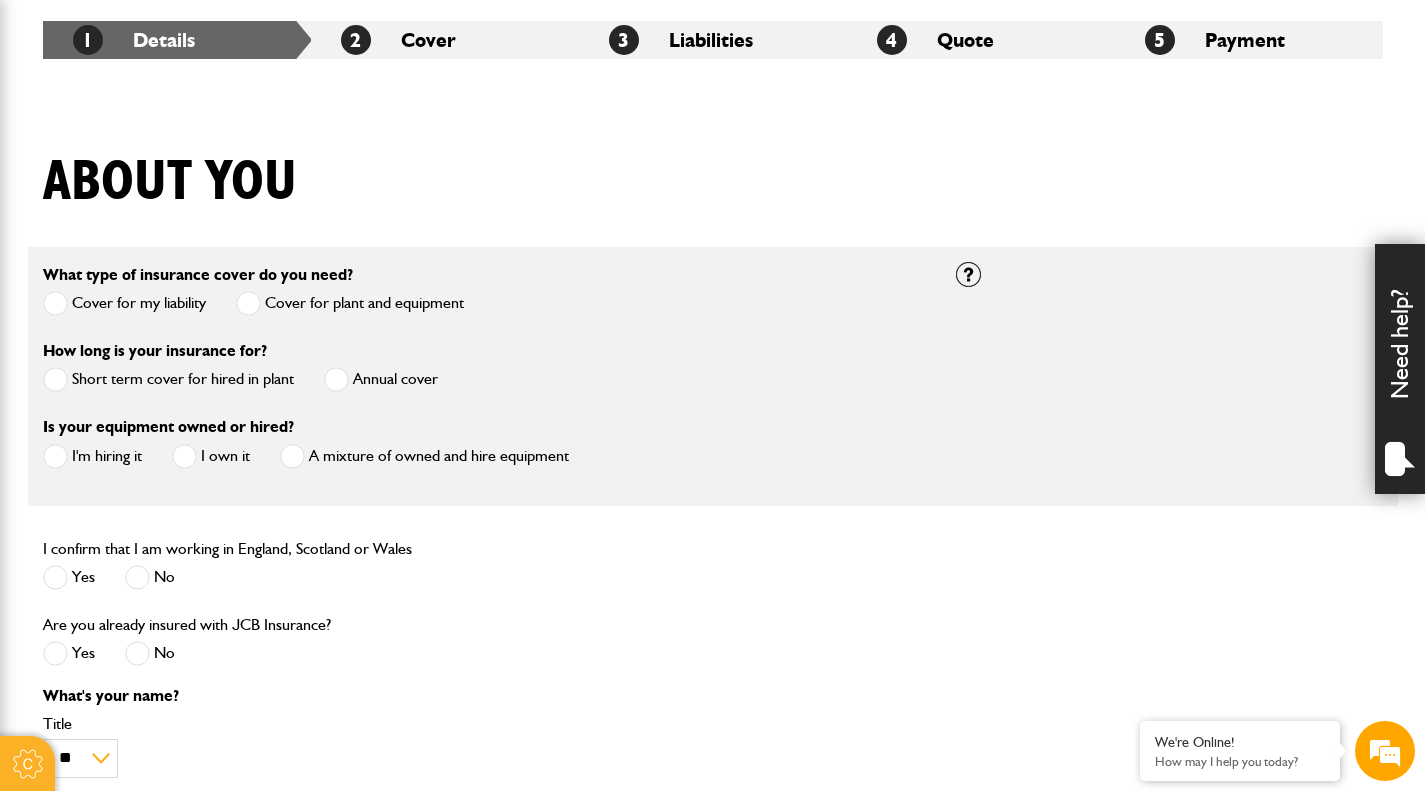 scroll, scrollTop: 400, scrollLeft: 0, axis: vertical 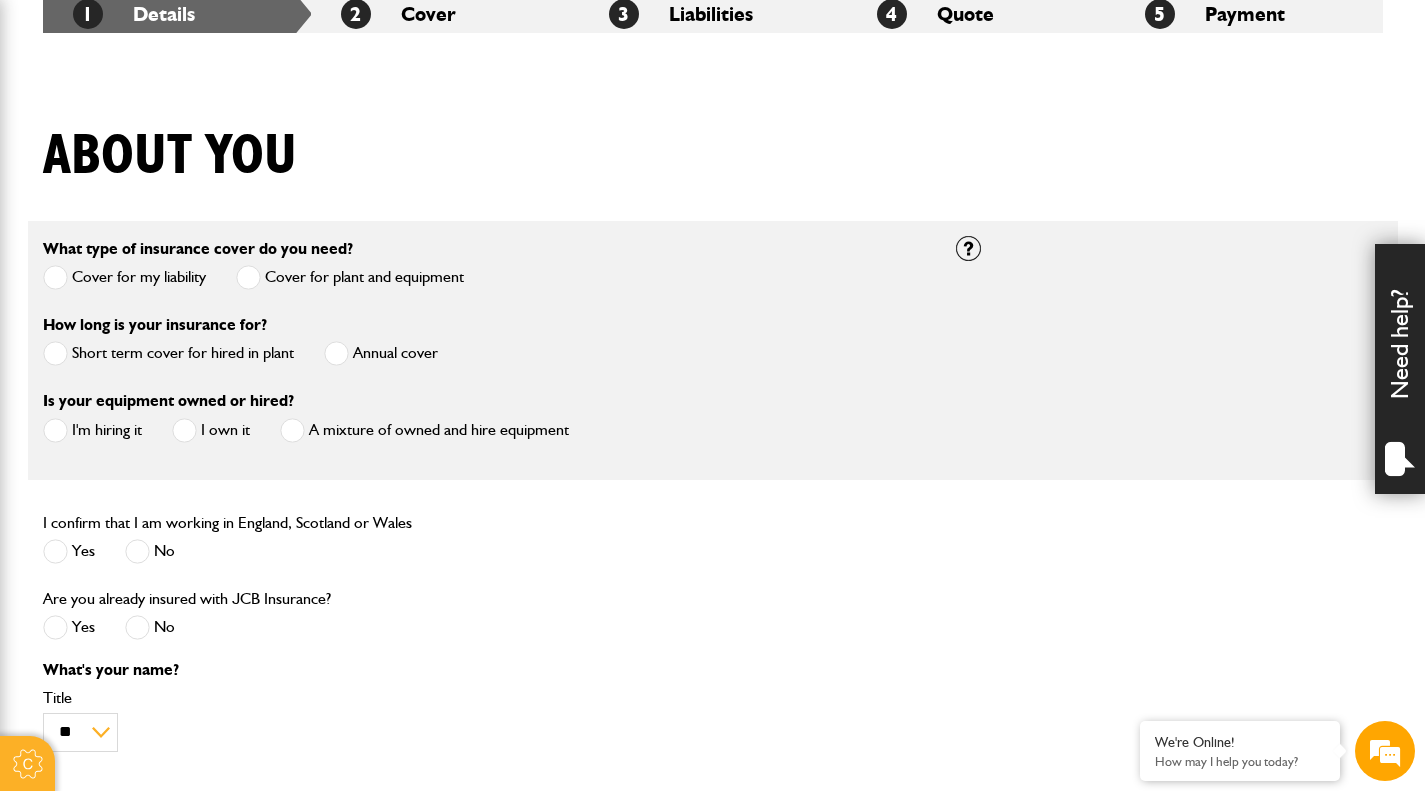 click at bounding box center (55, 353) 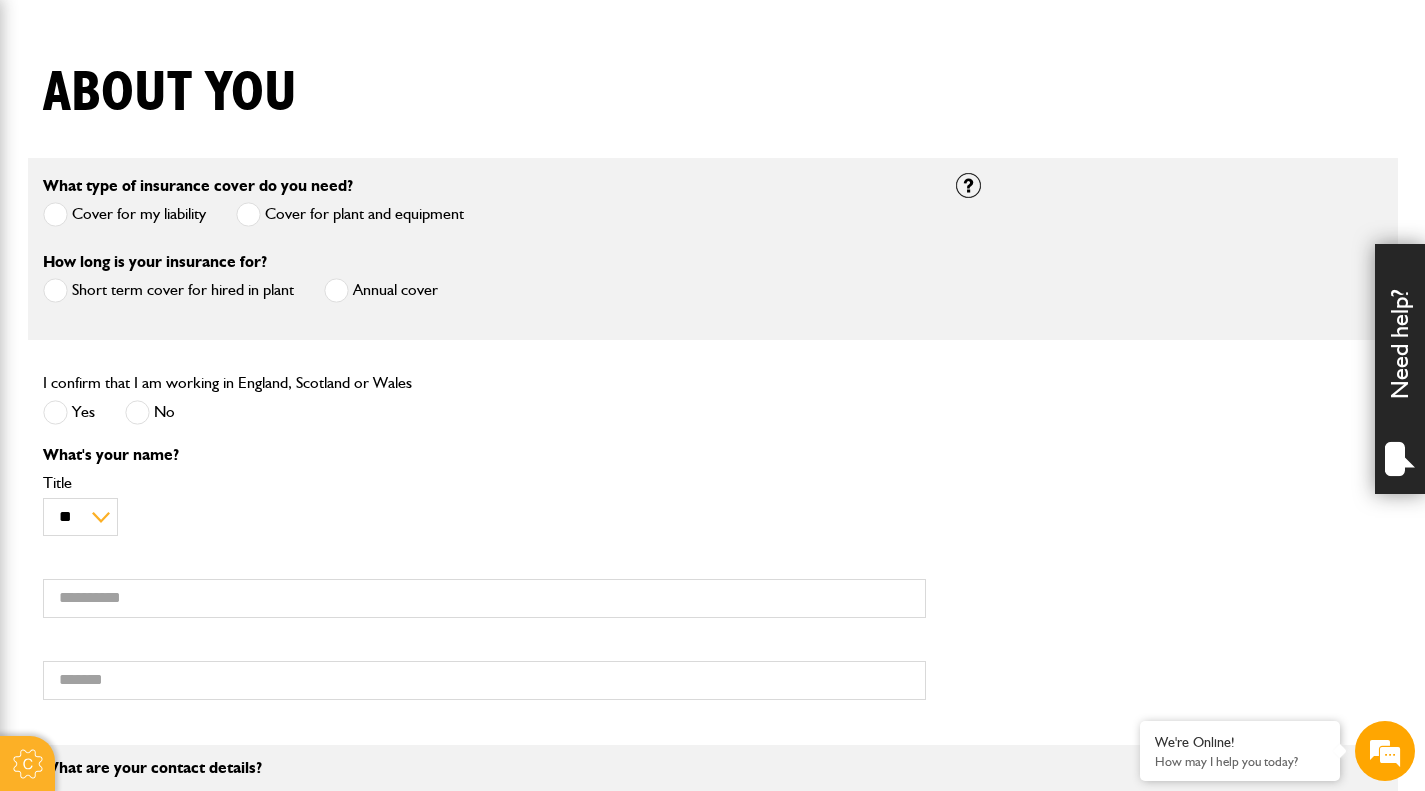 scroll, scrollTop: 500, scrollLeft: 0, axis: vertical 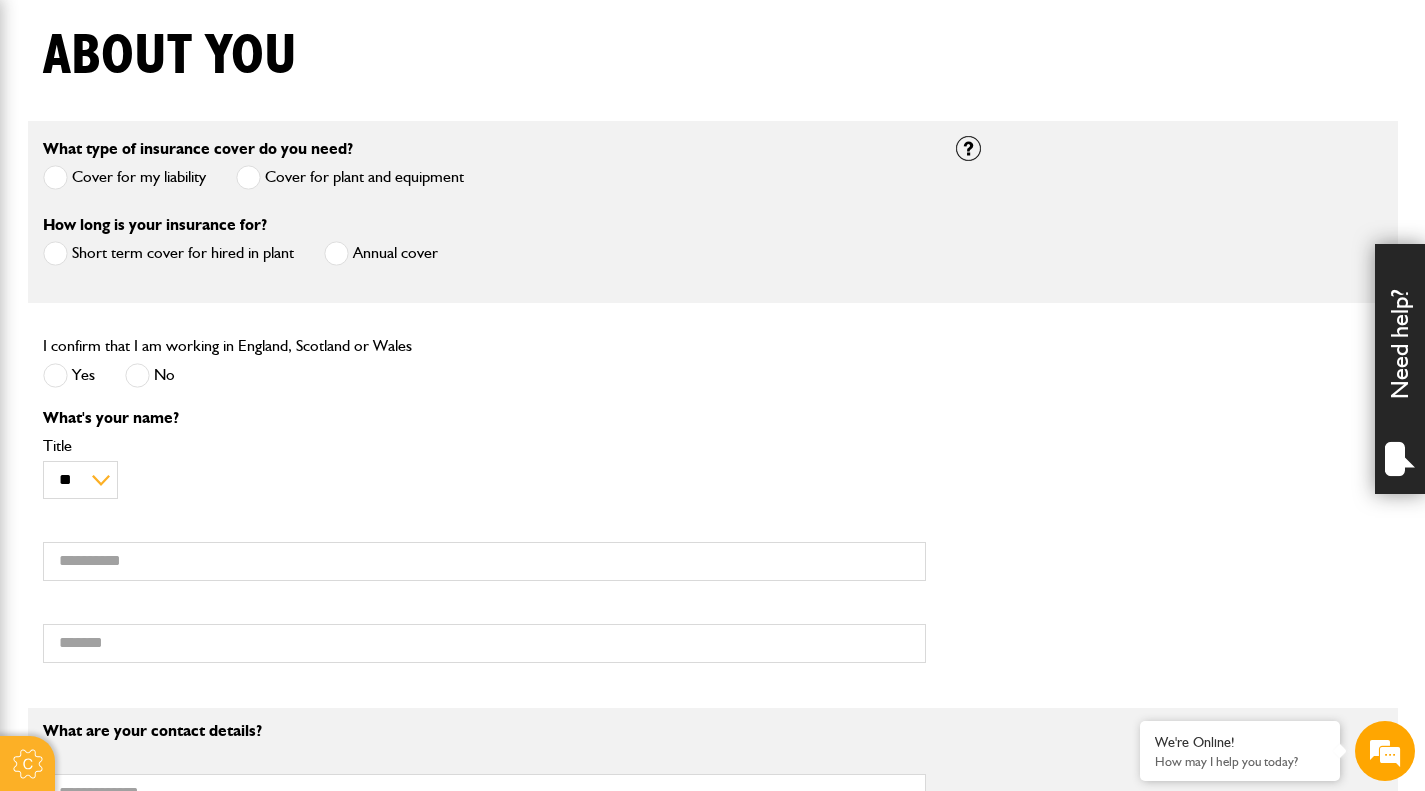 click on "Yes" at bounding box center (69, 375) 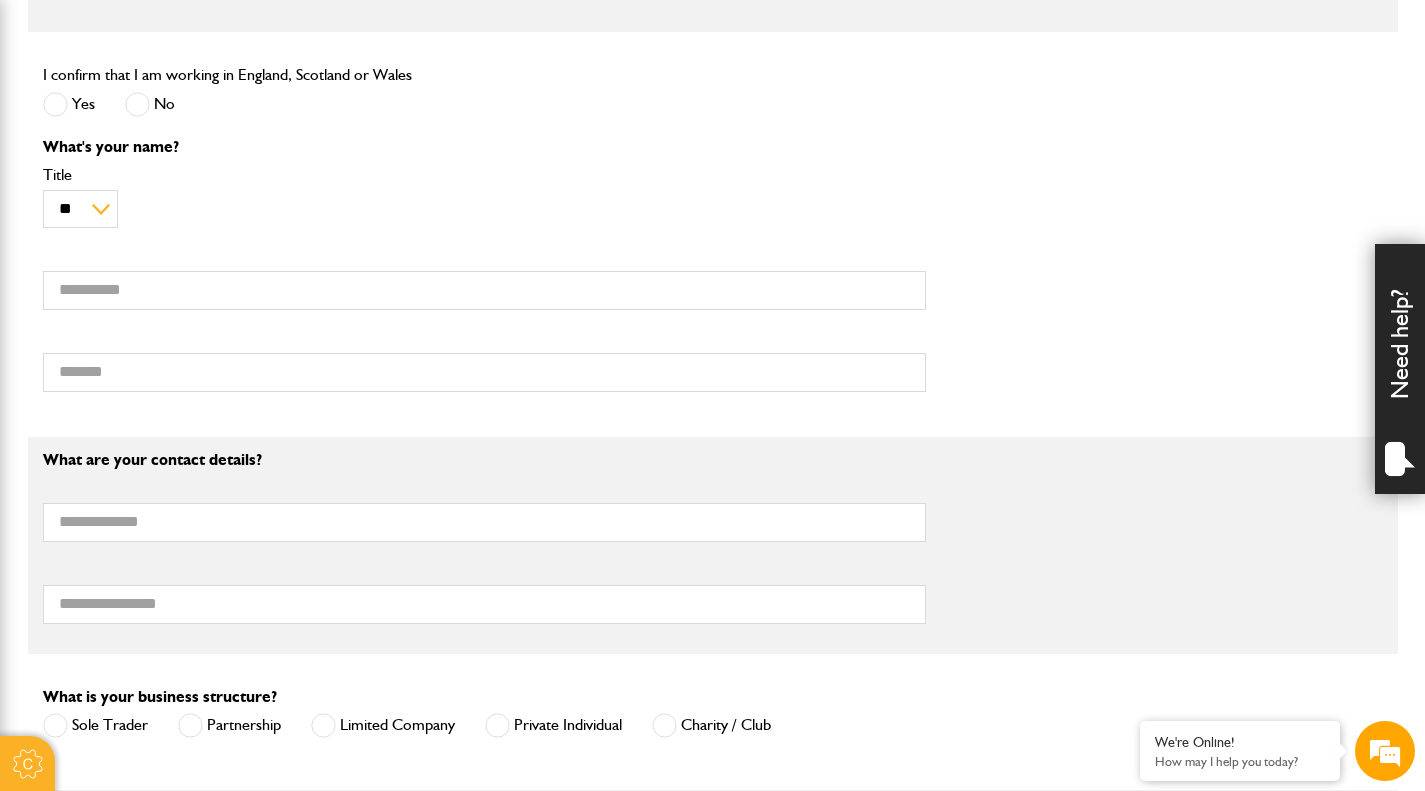 scroll, scrollTop: 700, scrollLeft: 0, axis: vertical 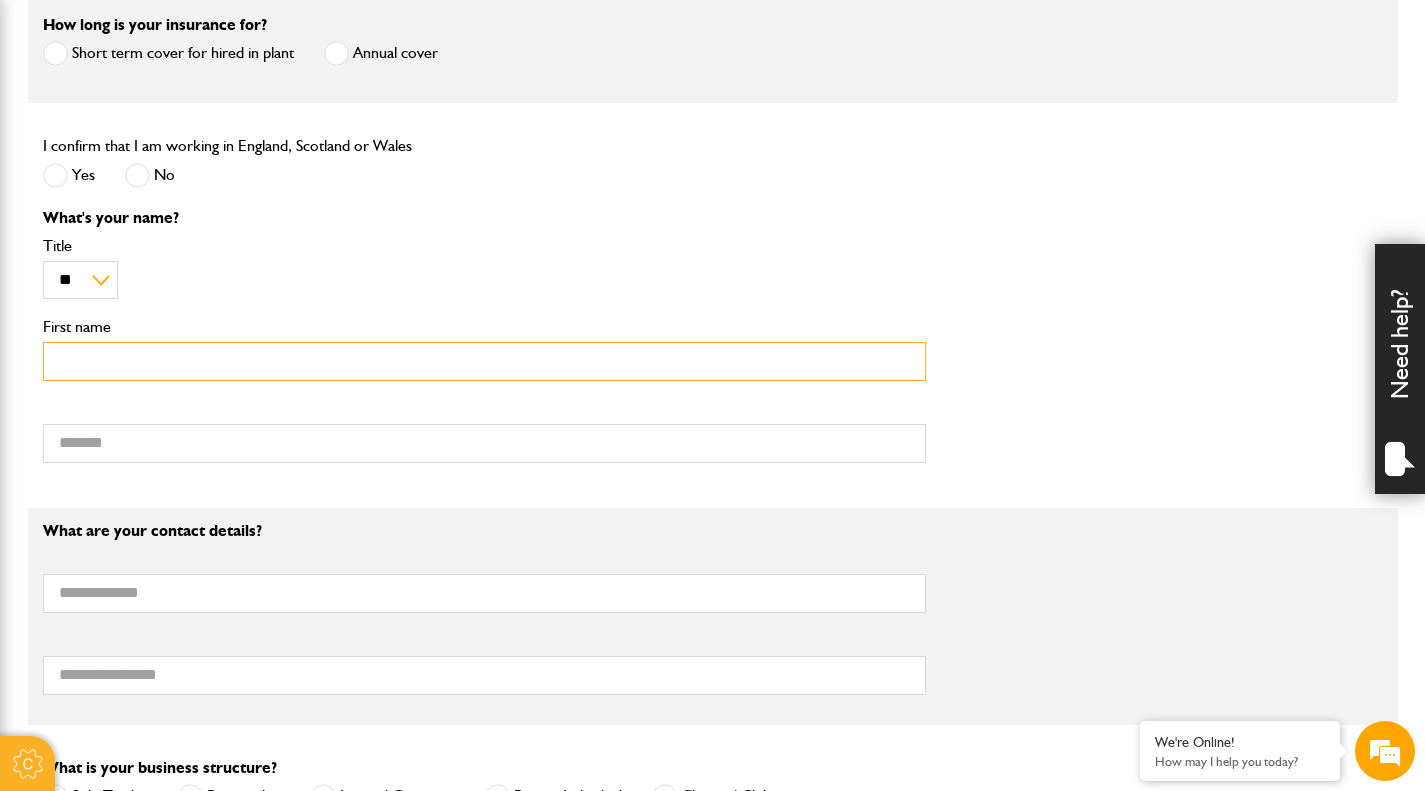 click on "First name" at bounding box center [484, 361] 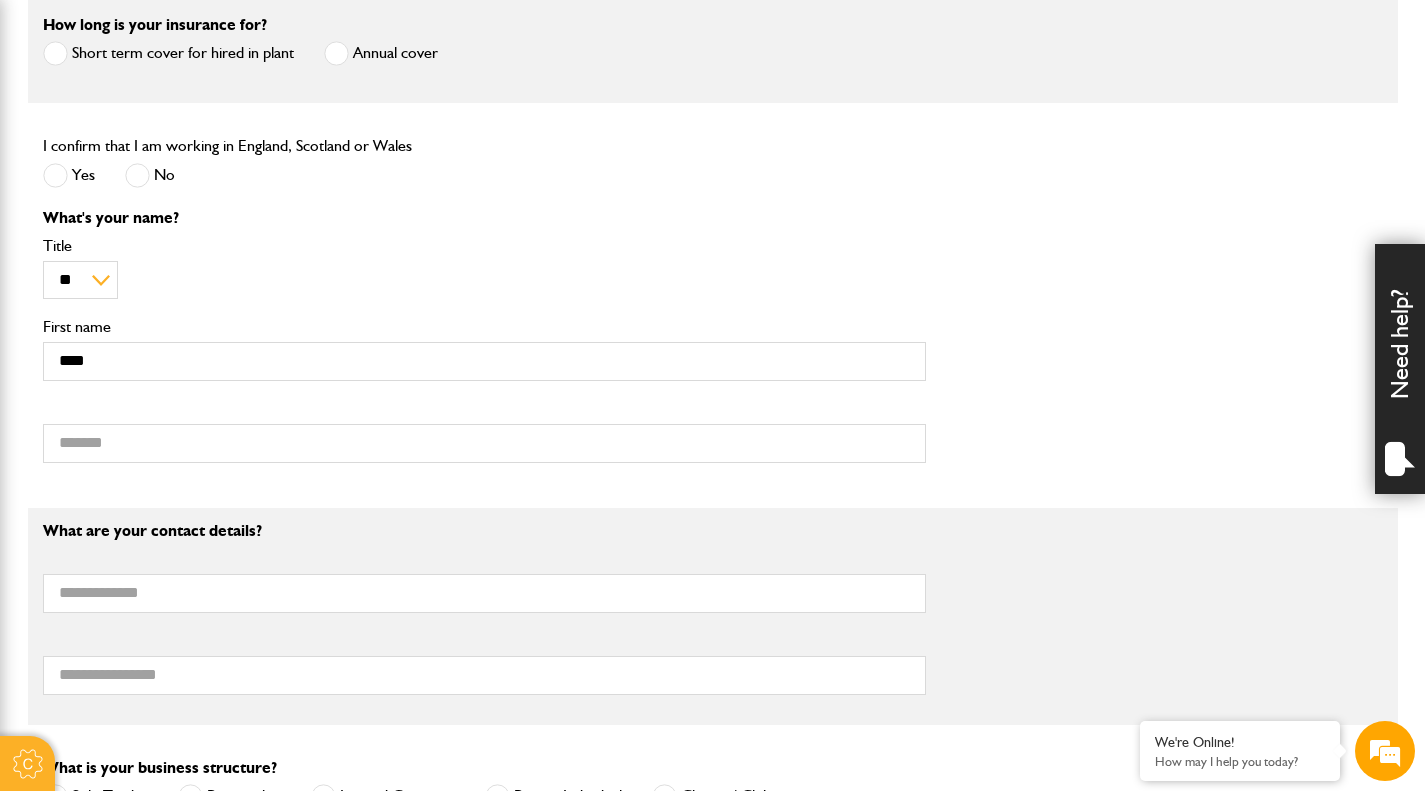 type on "*******" 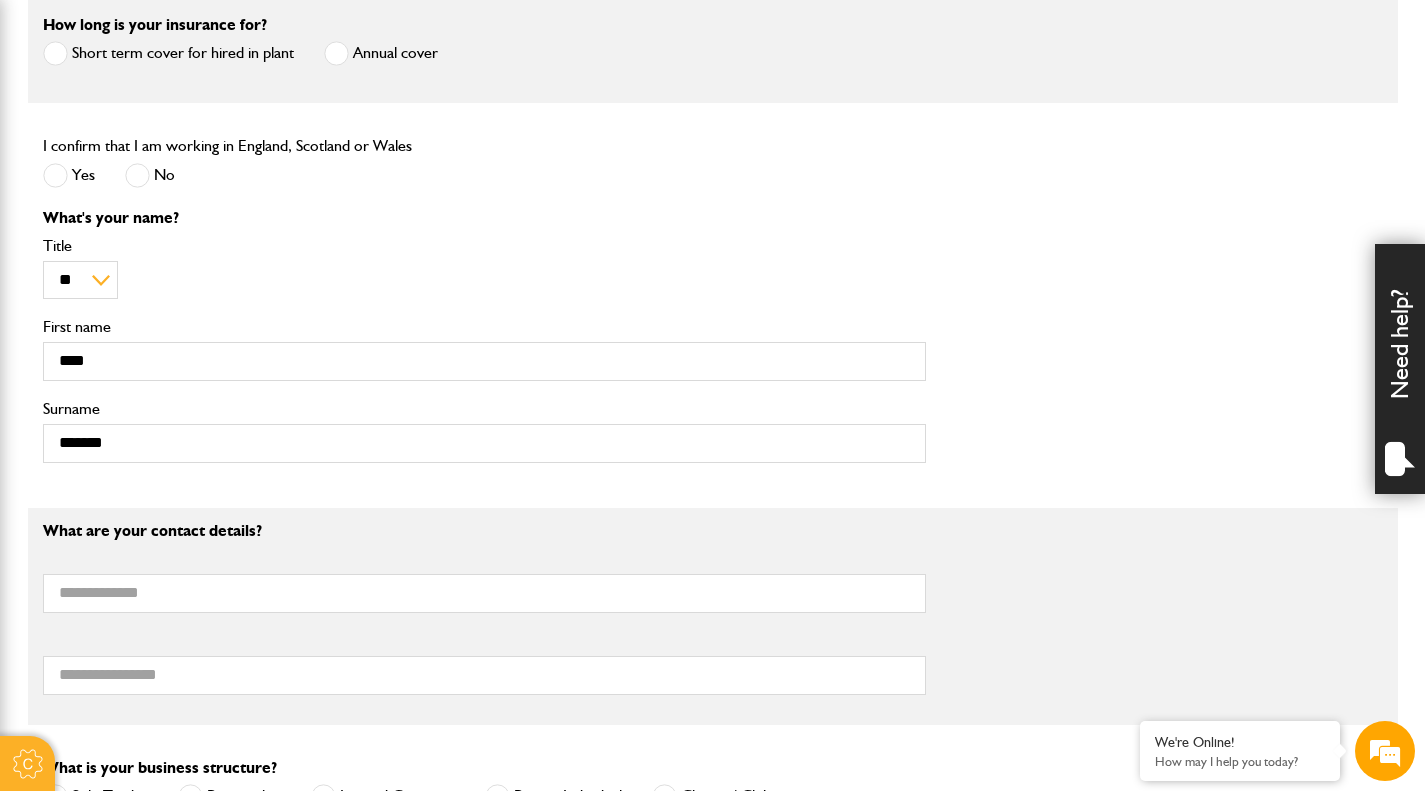 type on "**********" 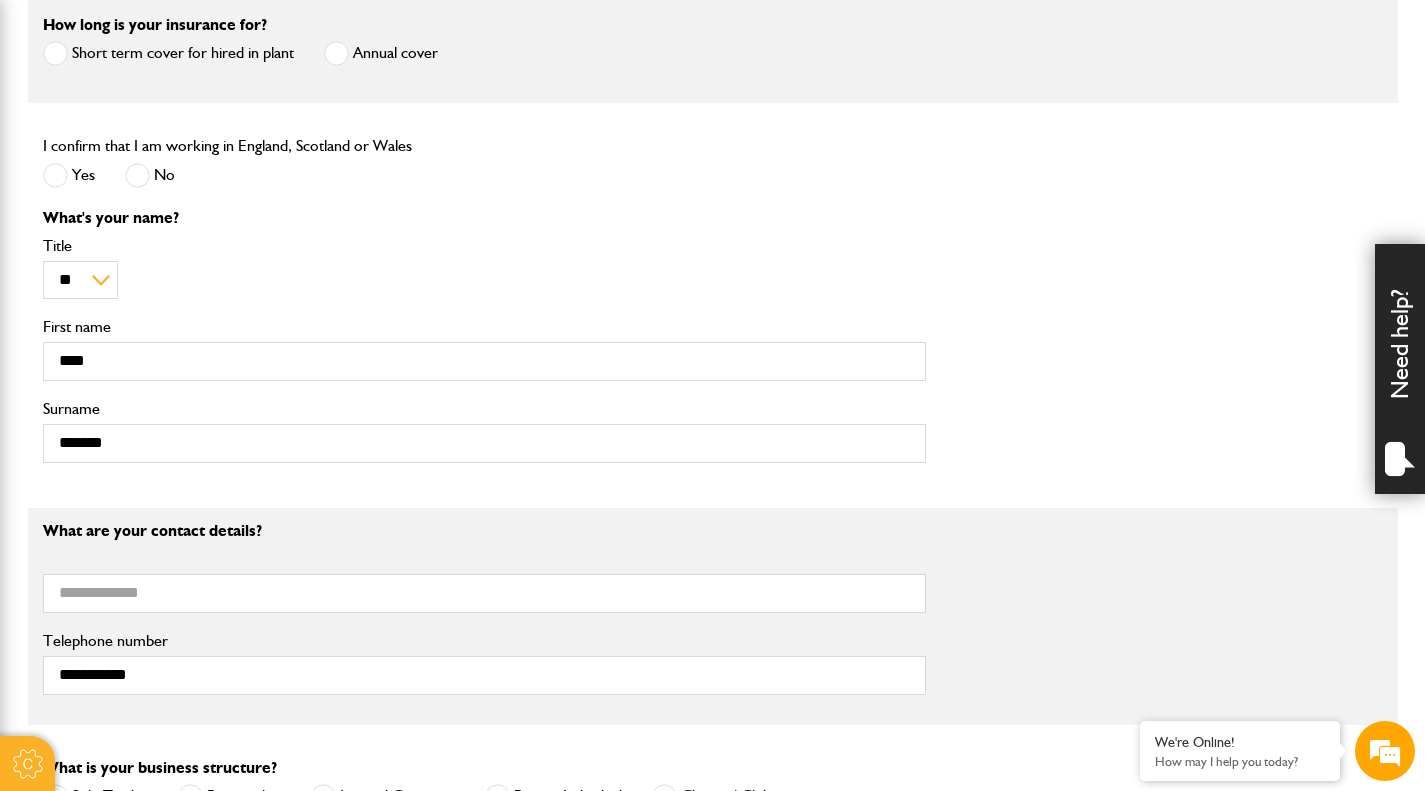 type on "**********" 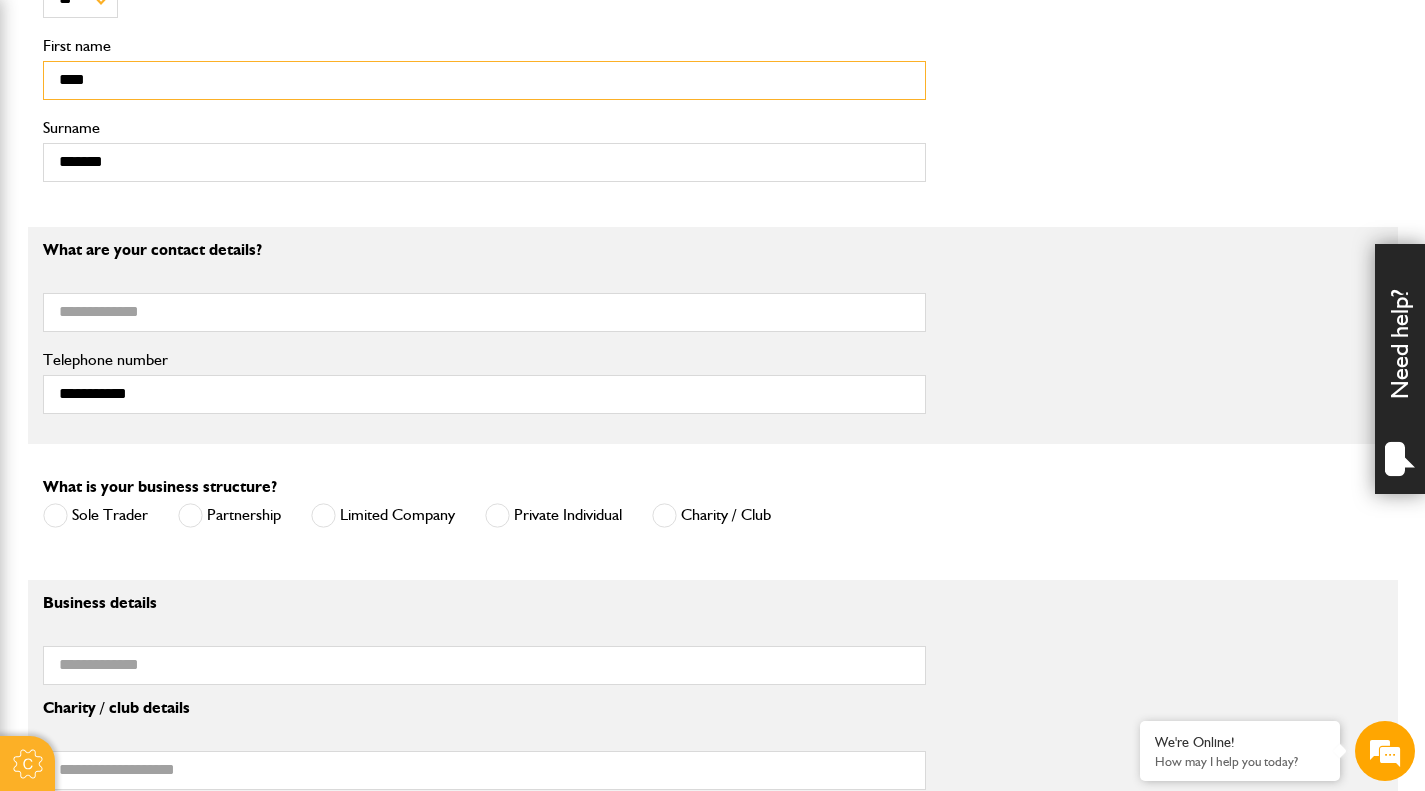 scroll, scrollTop: 1000, scrollLeft: 0, axis: vertical 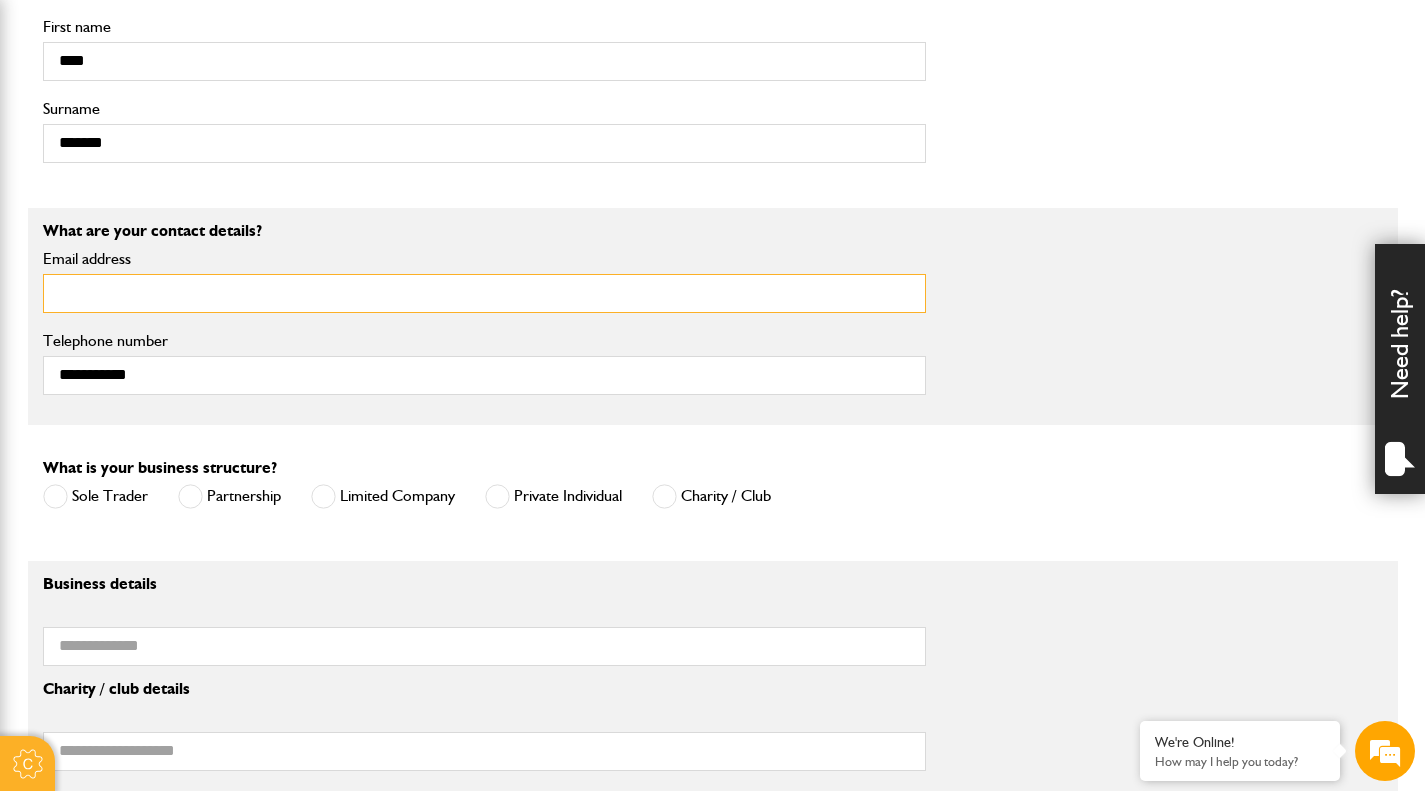 click on "Email address" at bounding box center [484, 293] 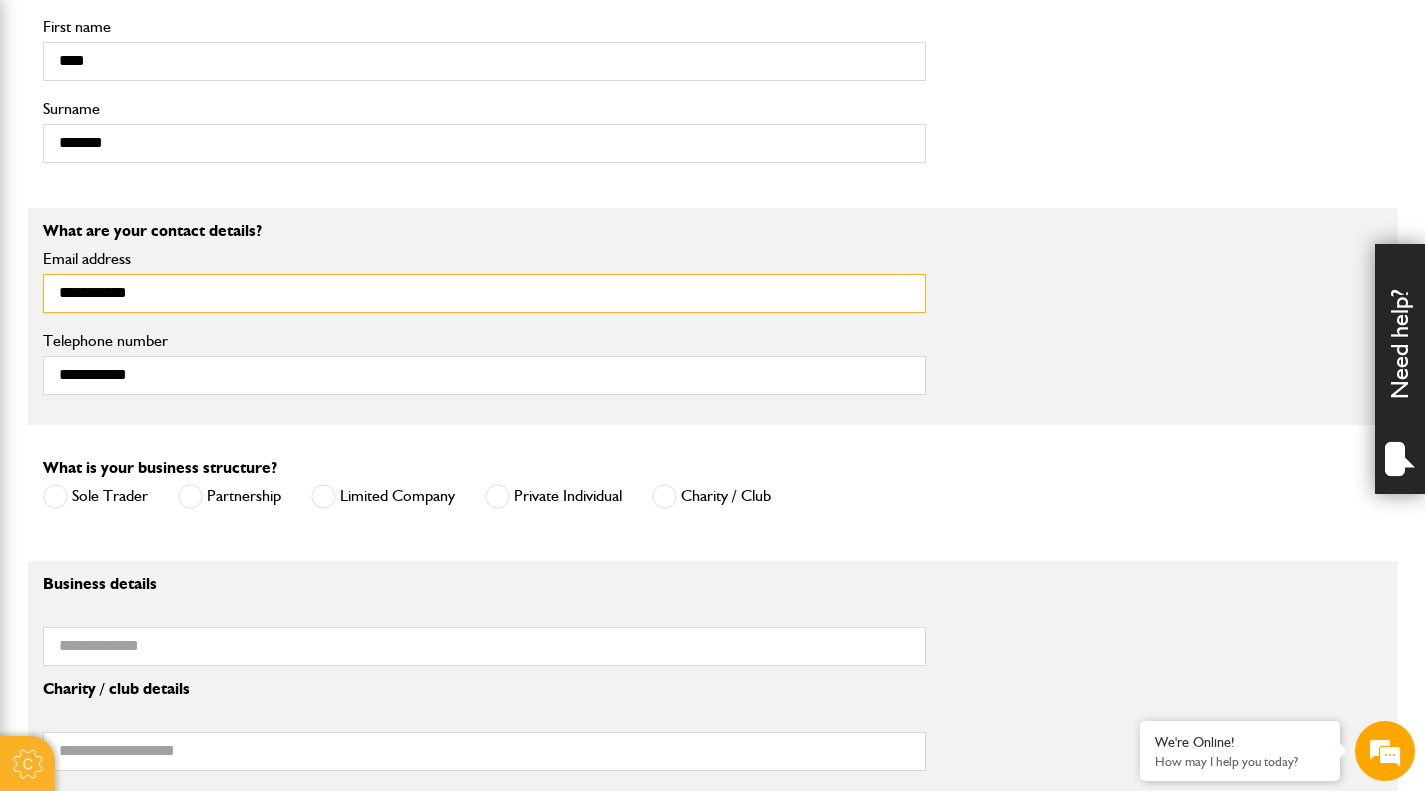 type on "**********" 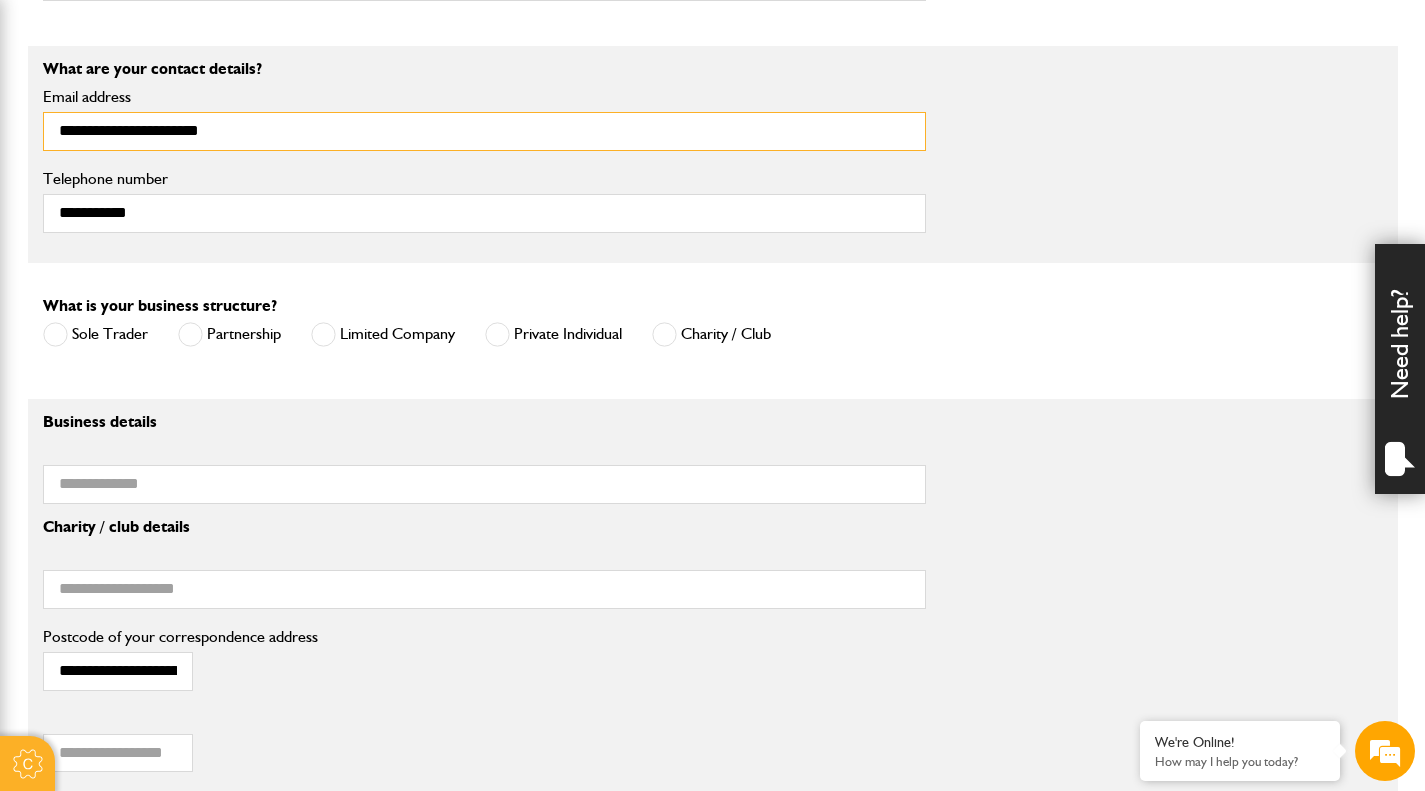 scroll, scrollTop: 1200, scrollLeft: 0, axis: vertical 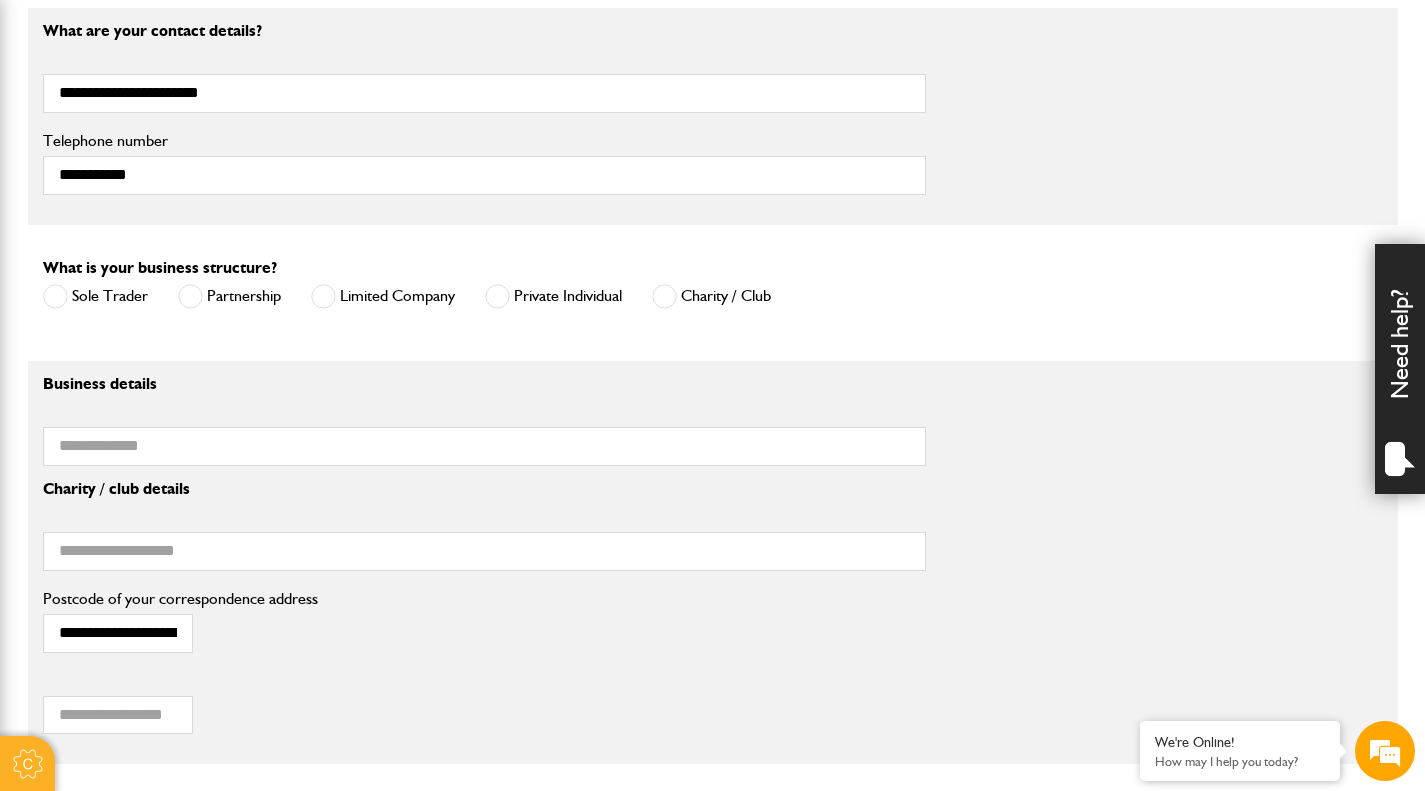 click at bounding box center (497, 296) 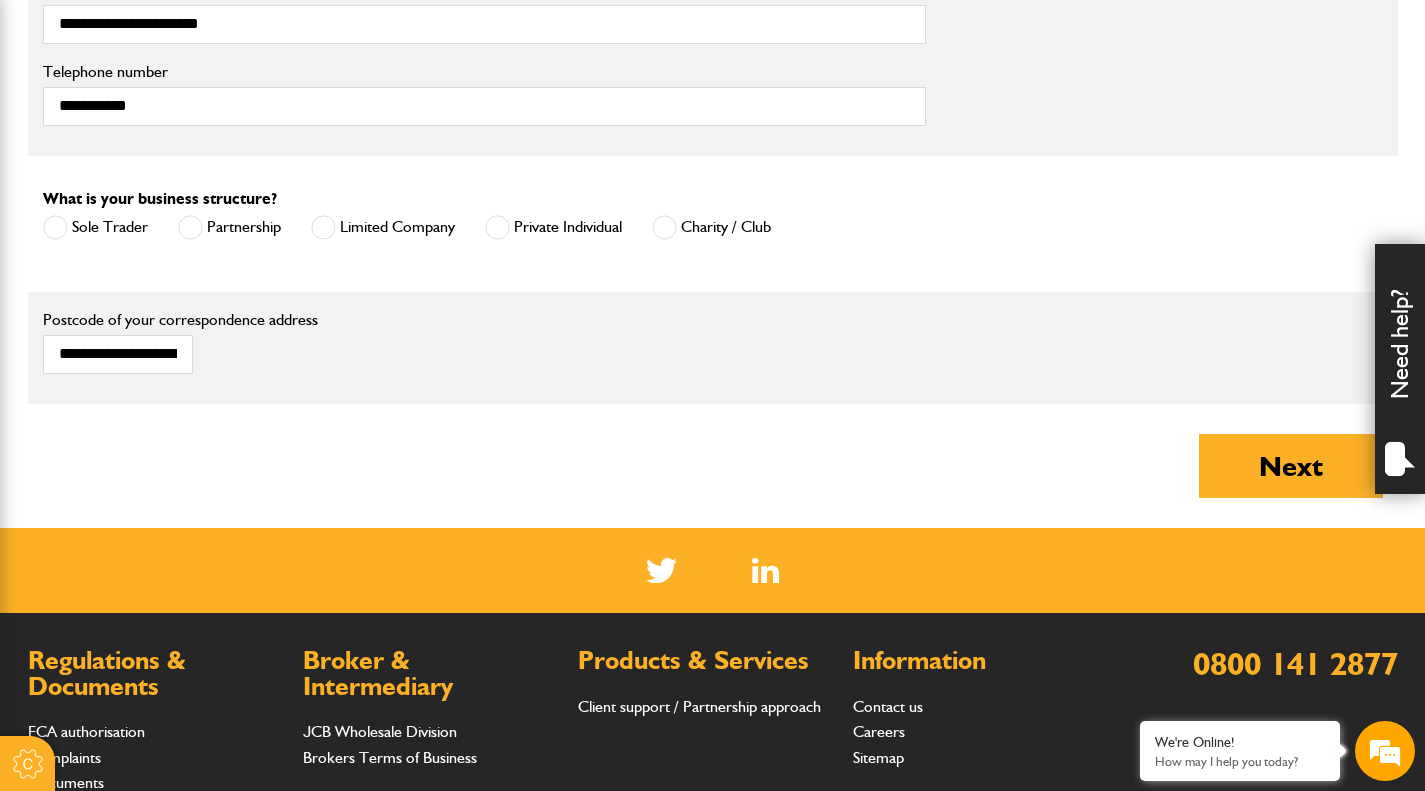 scroll, scrollTop: 1400, scrollLeft: 0, axis: vertical 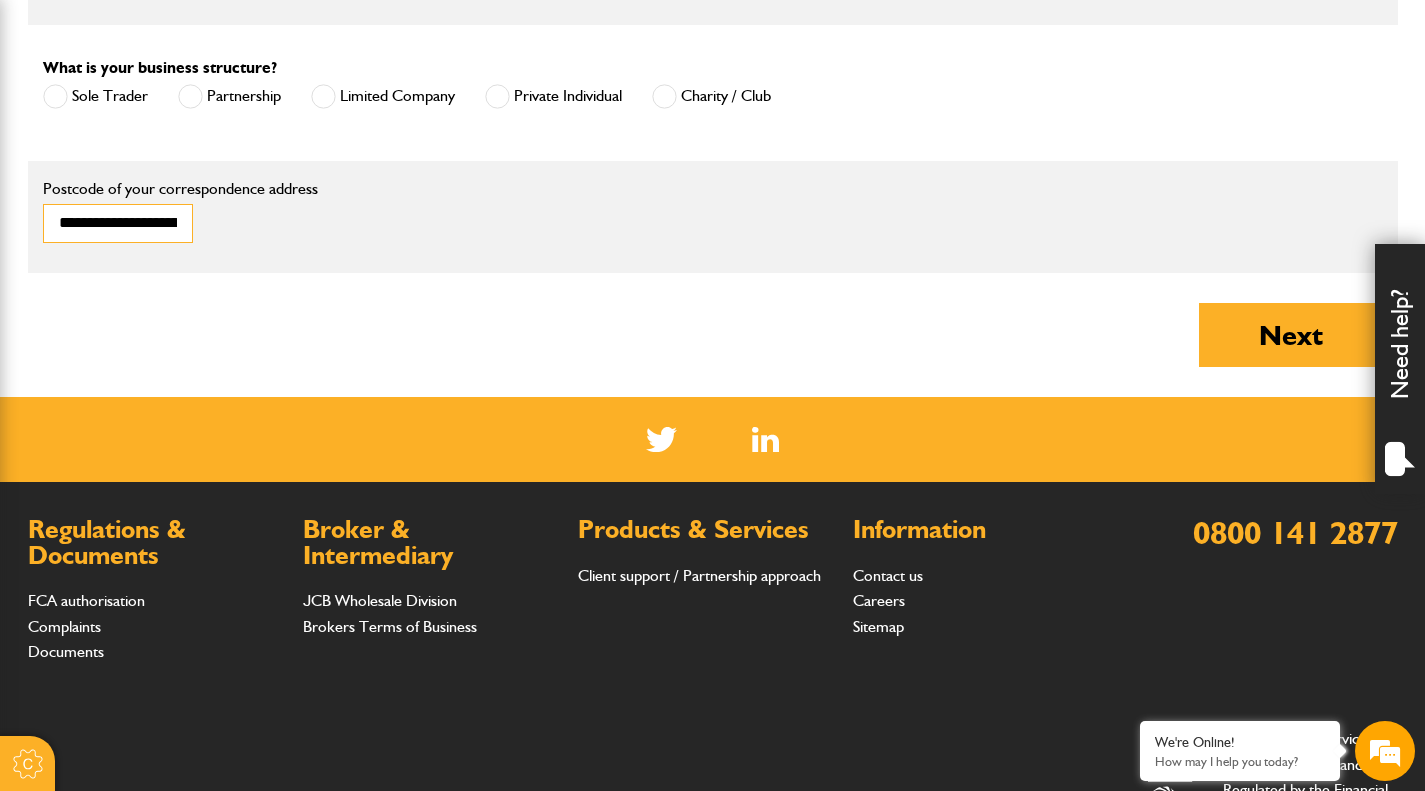 click on "**********" at bounding box center (118, 223) 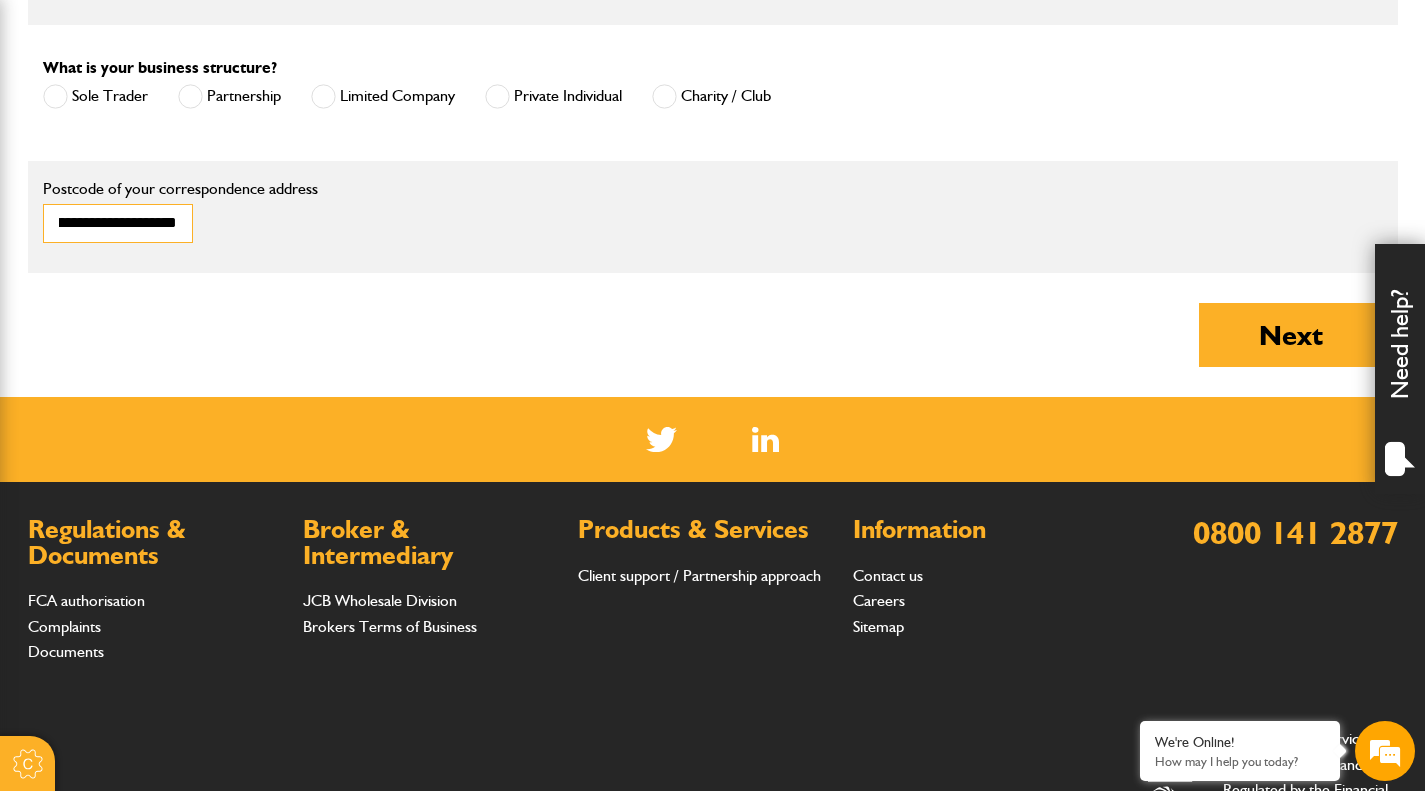drag, startPoint x: 57, startPoint y: 228, endPoint x: 253, endPoint y: 223, distance: 196.06377 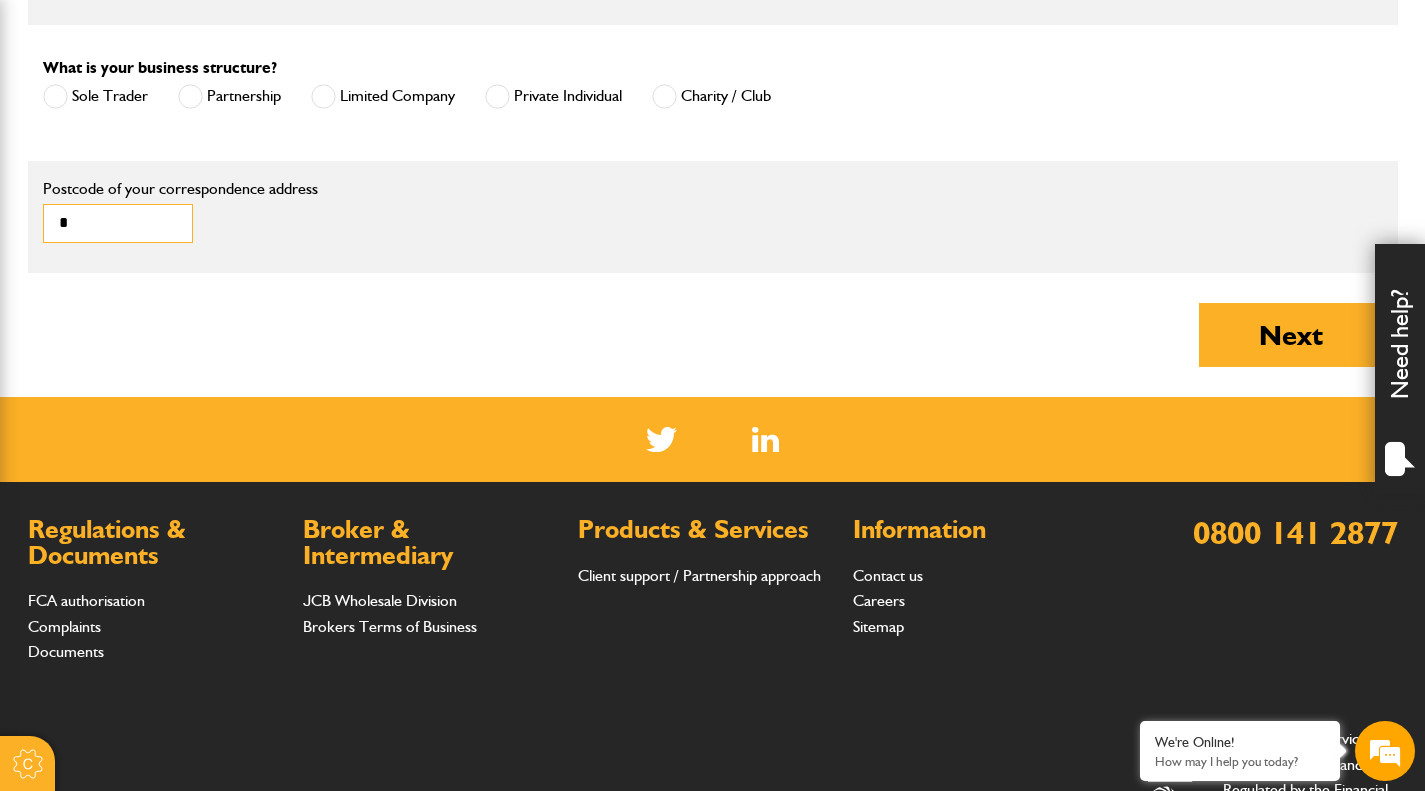 scroll, scrollTop: 0, scrollLeft: 0, axis: both 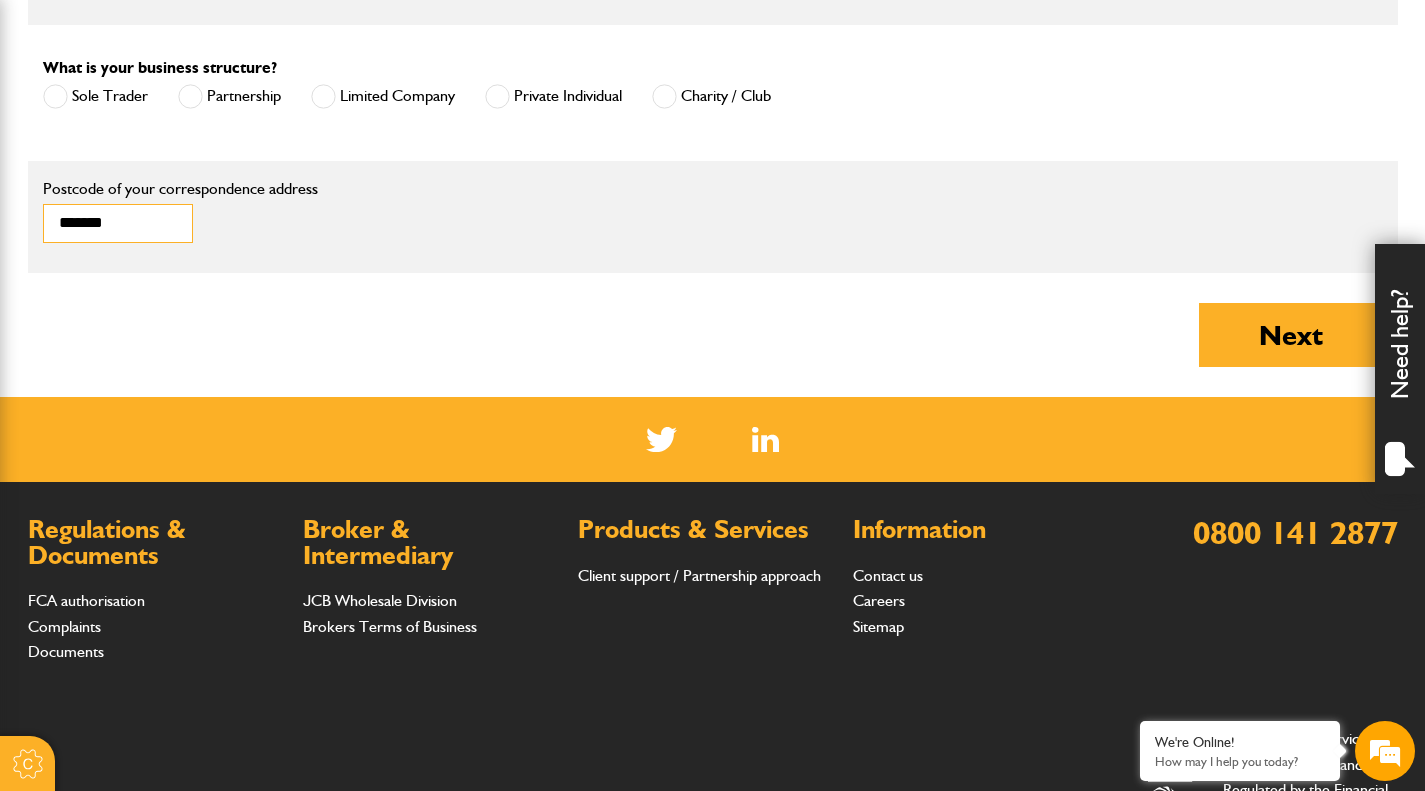 type on "*******" 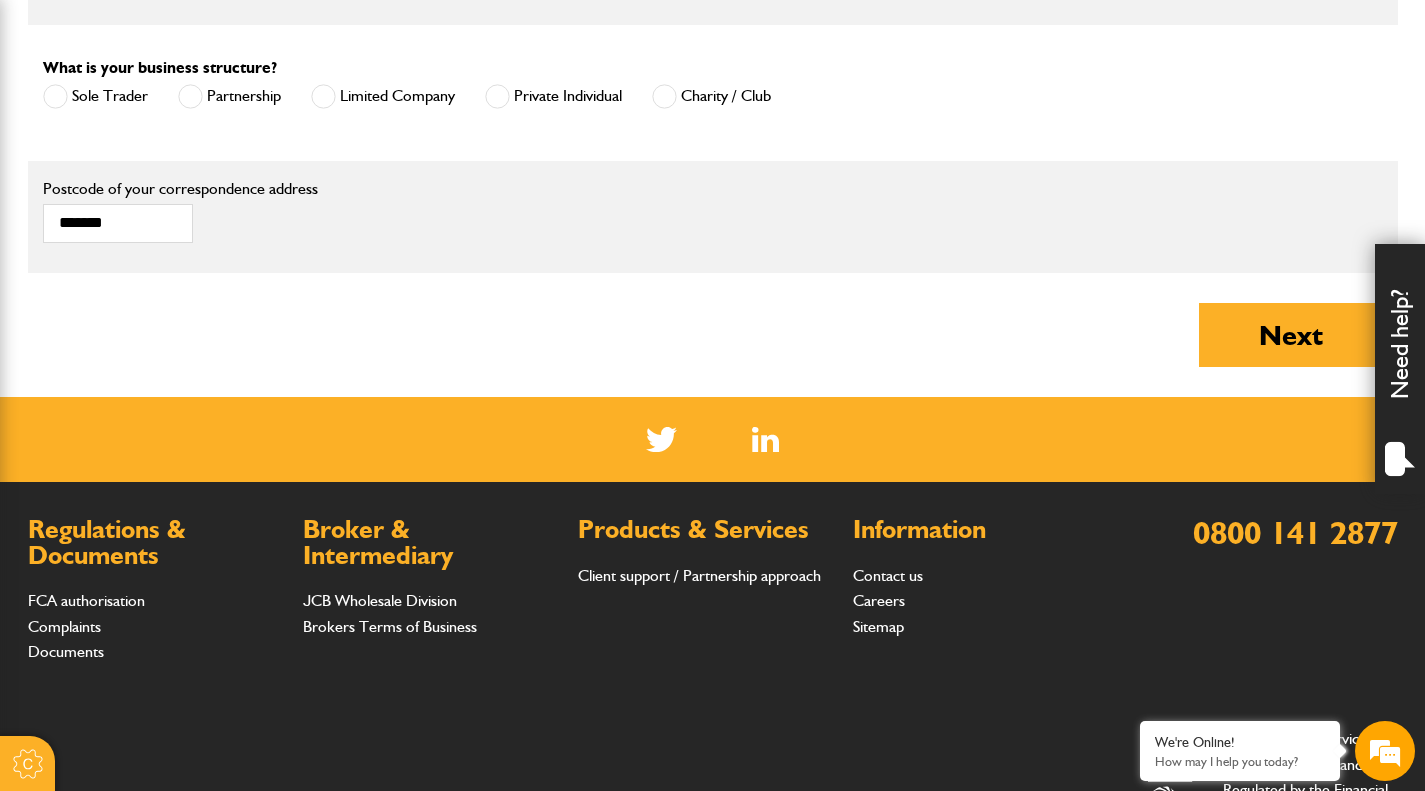 click on "About you
What type of insurance cover do you need?
Cover for my liability
Cover for plant and equipment
If you need cover for both liability and plant, please complete one quote first and then complete your second quote afterwards.
Please note:  we can only provide cover online for businesses undertaking groundworks and/or plant hire. If your business involves other activities, please call JCB Insurance Services on 01889 590 219
How long is your insurance for?
Short term cover for hired in plant
Annual cover
Is your equipment owned or hired?
I'm hiring it
I own it
A mixture of owned and hire equipment
I confirm that I am working in England, Scotland or Wales
Yes
No
Are you already insured with JCB Insurance?
Yes
No
Note
Please call JCB Insurance on 01889 590219, option 3.
What's your name?
**
***
****
**
**
**" at bounding box center (713, -240) 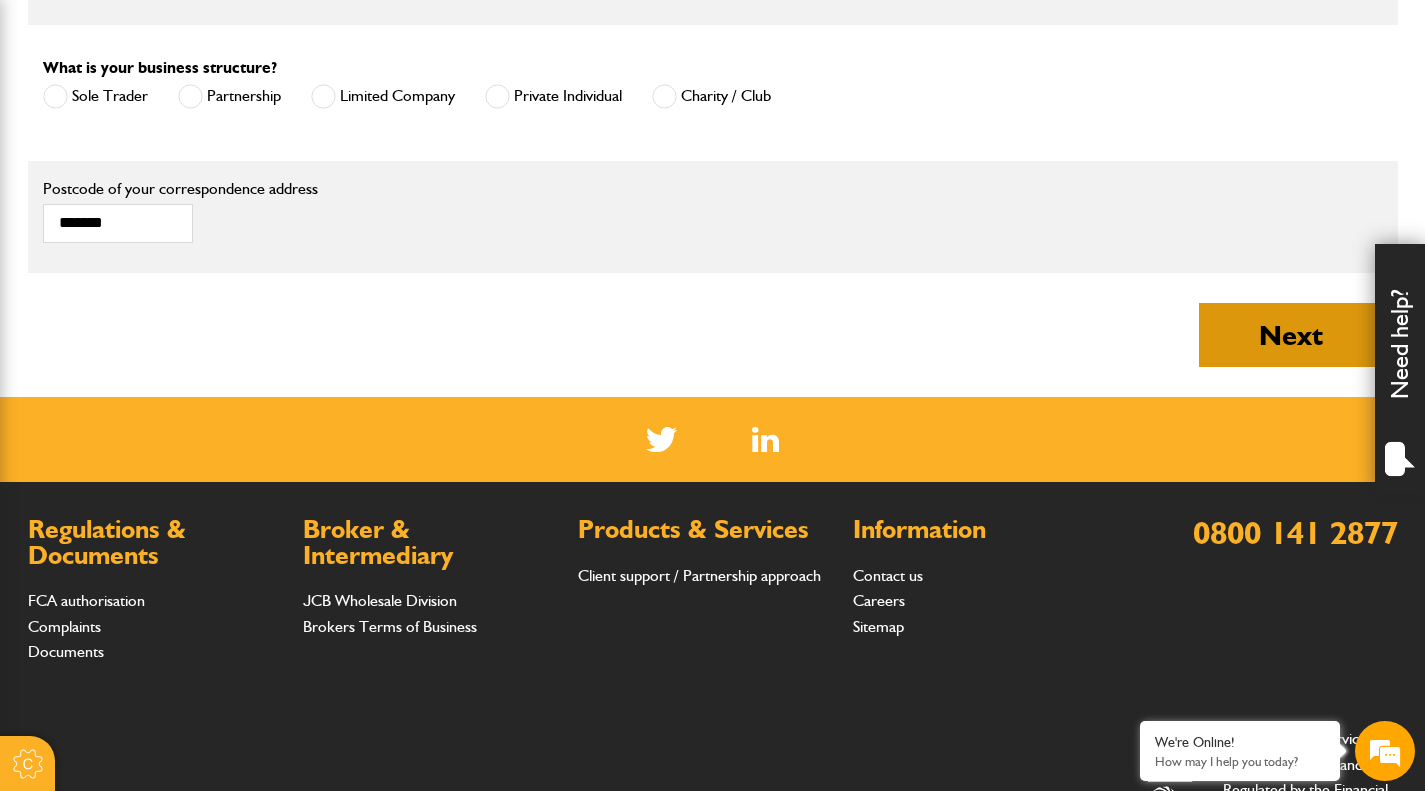 click on "Next" at bounding box center (1291, 335) 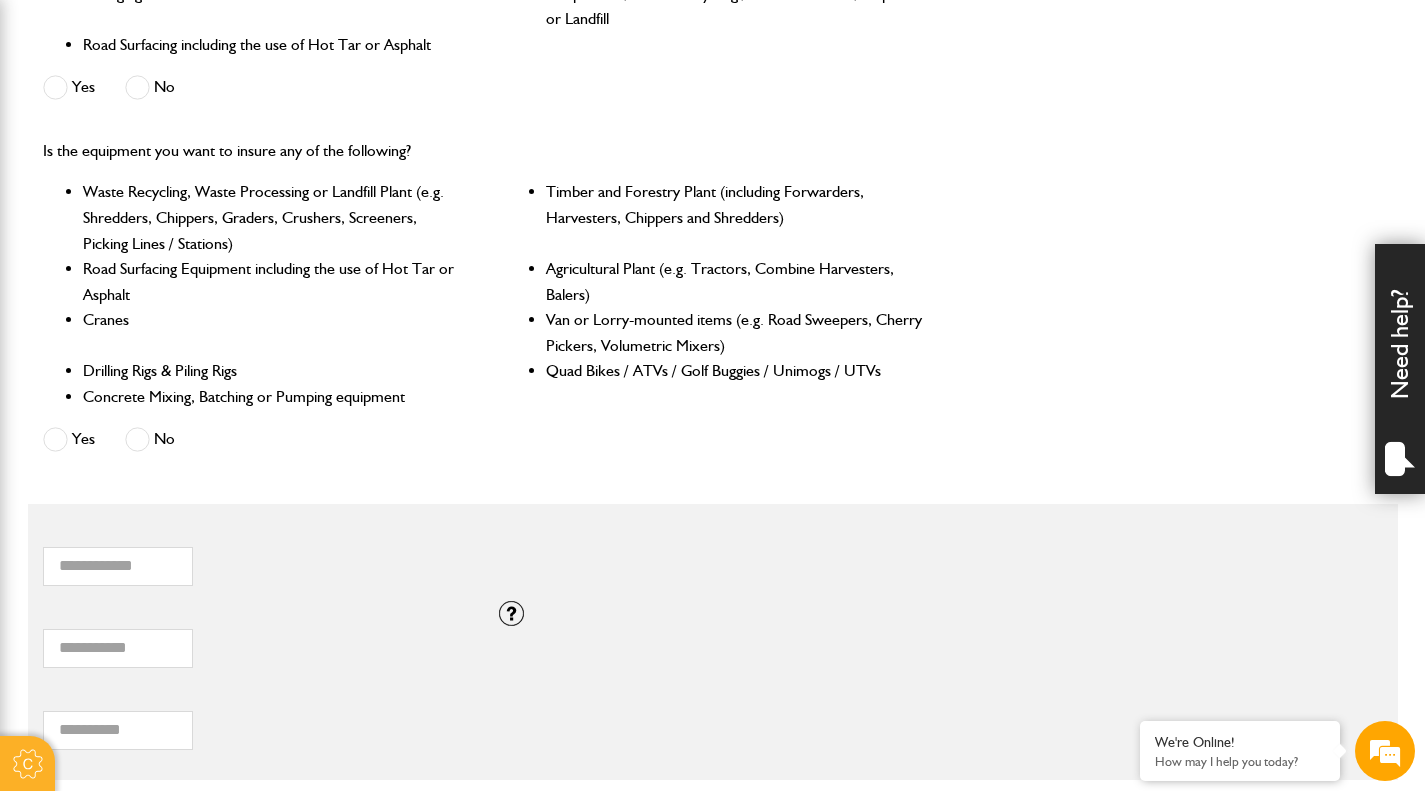 scroll, scrollTop: 500, scrollLeft: 0, axis: vertical 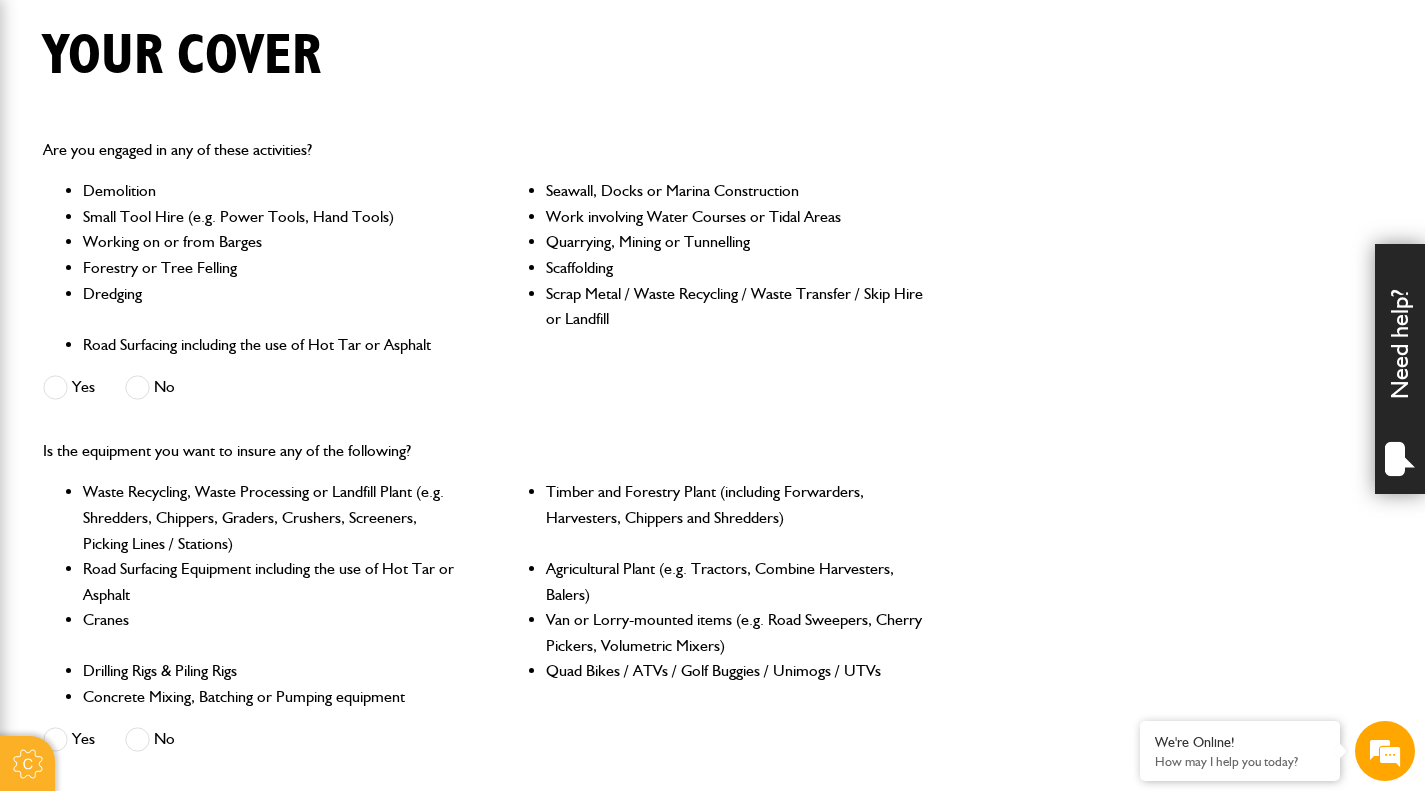 click at bounding box center [137, 387] 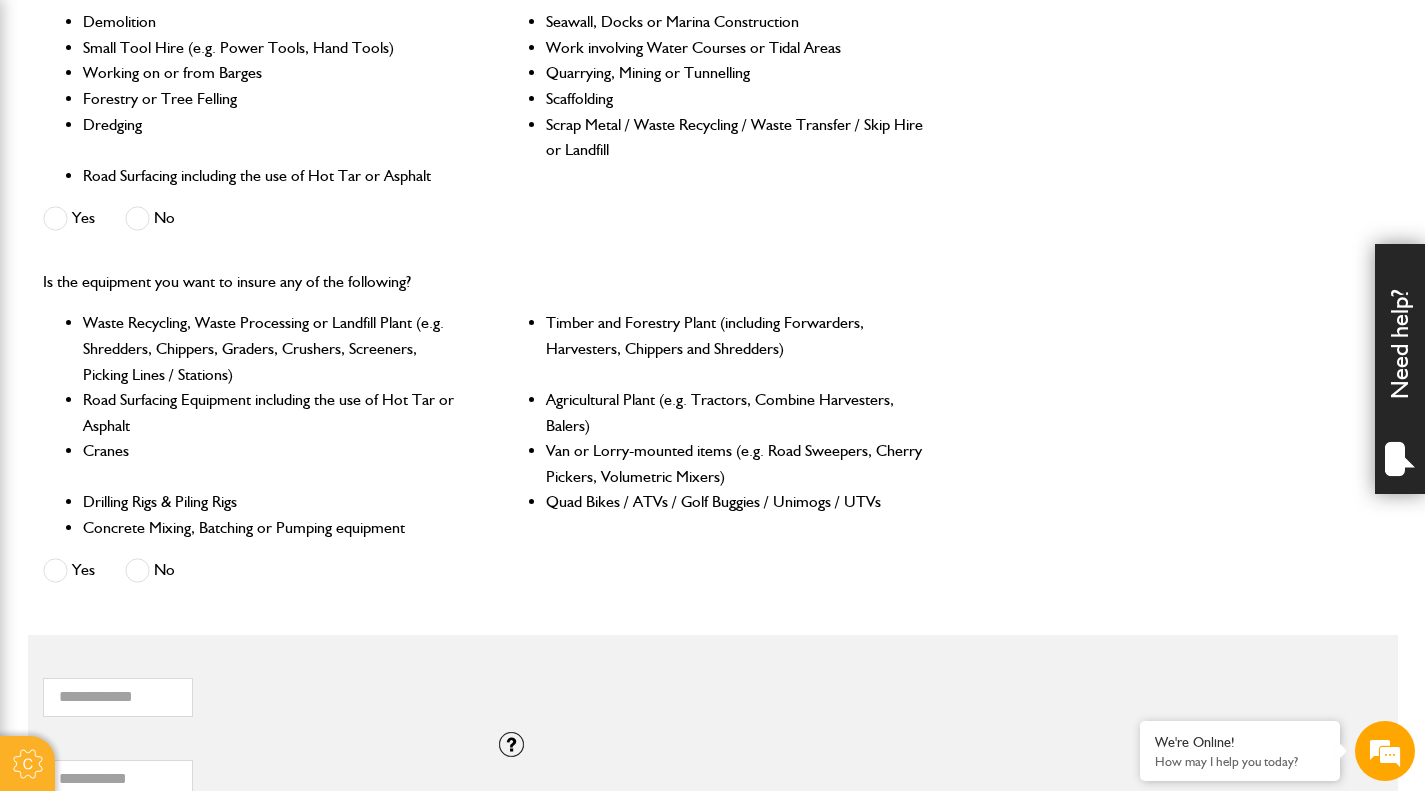 scroll, scrollTop: 700, scrollLeft: 0, axis: vertical 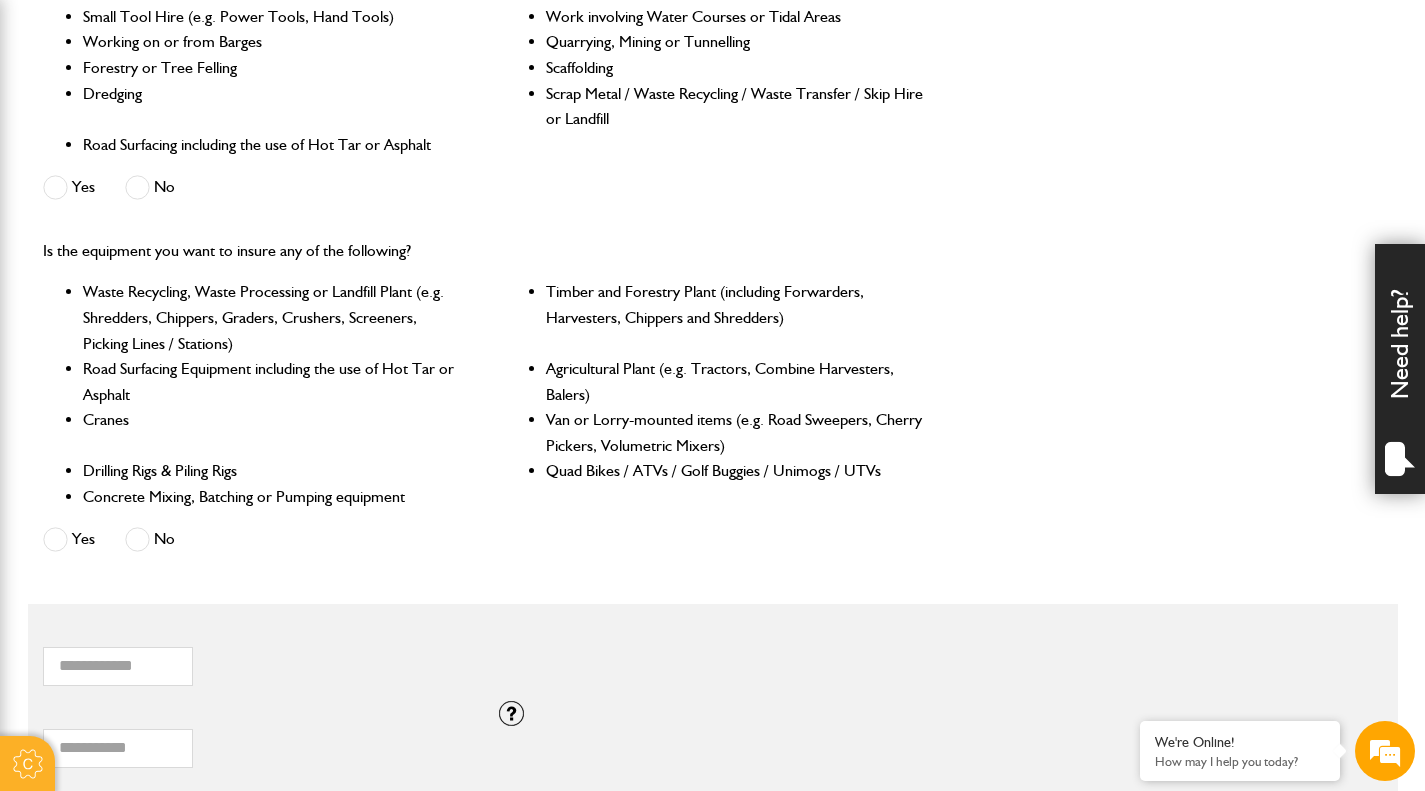 click at bounding box center [137, 539] 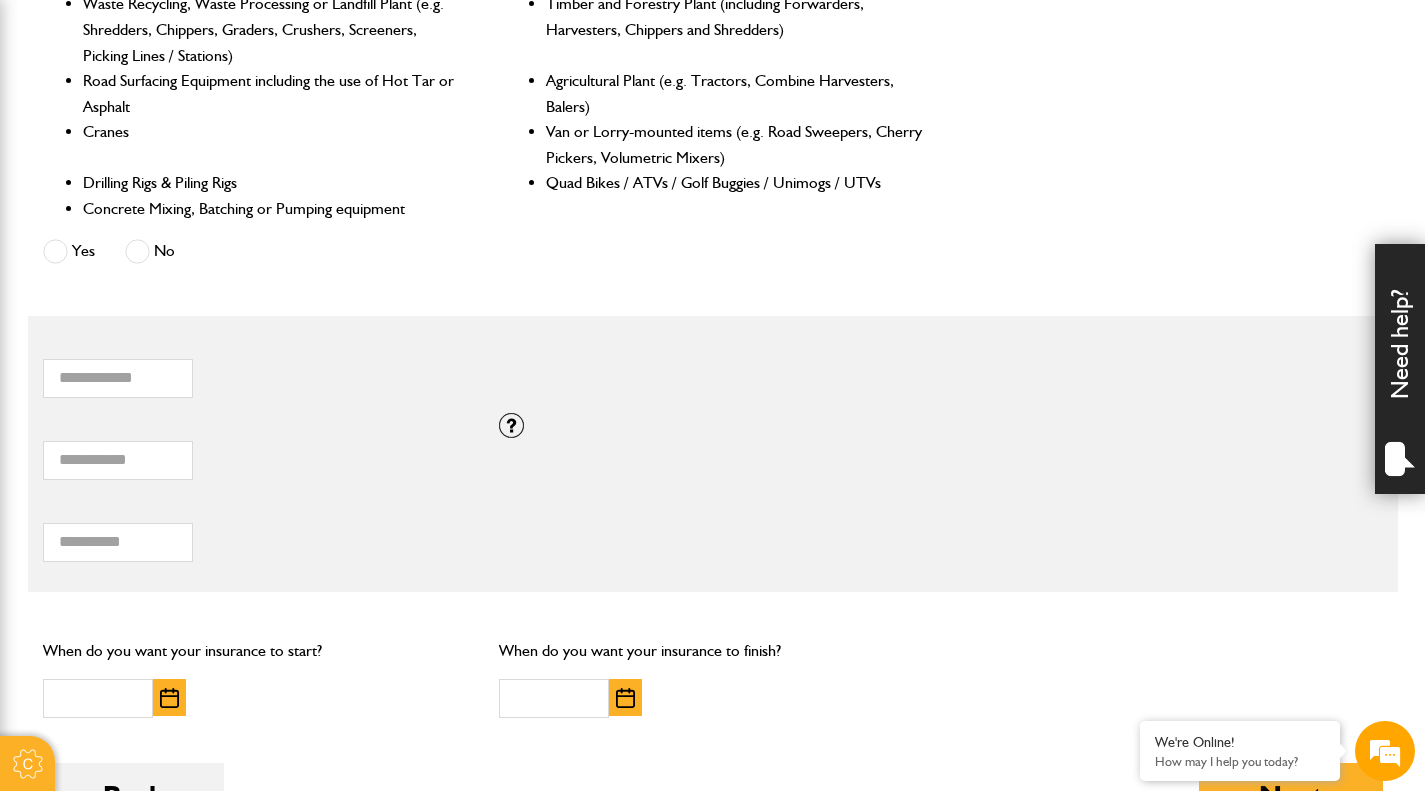 scroll, scrollTop: 1100, scrollLeft: 0, axis: vertical 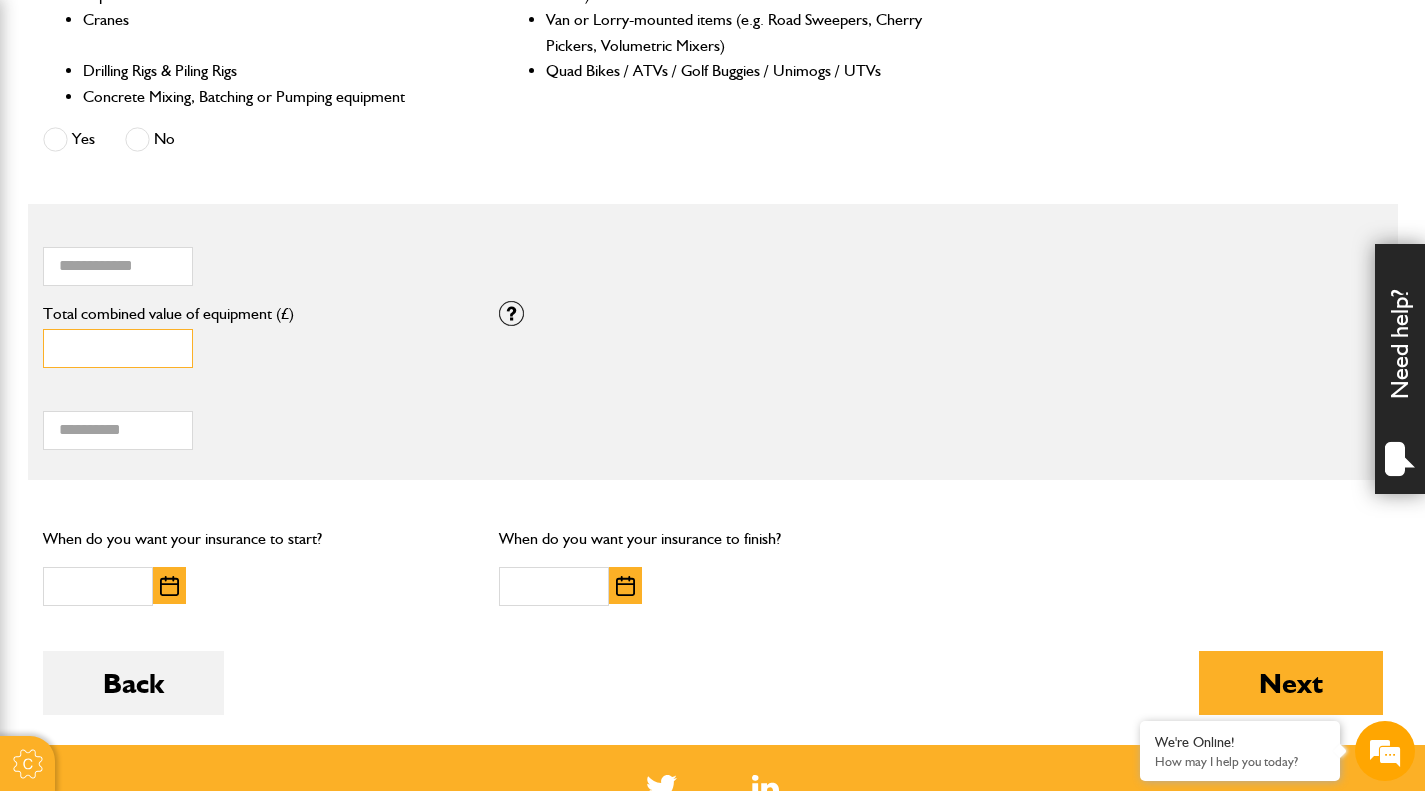 drag, startPoint x: 101, startPoint y: 354, endPoint x: 53, endPoint y: 353, distance: 48.010414 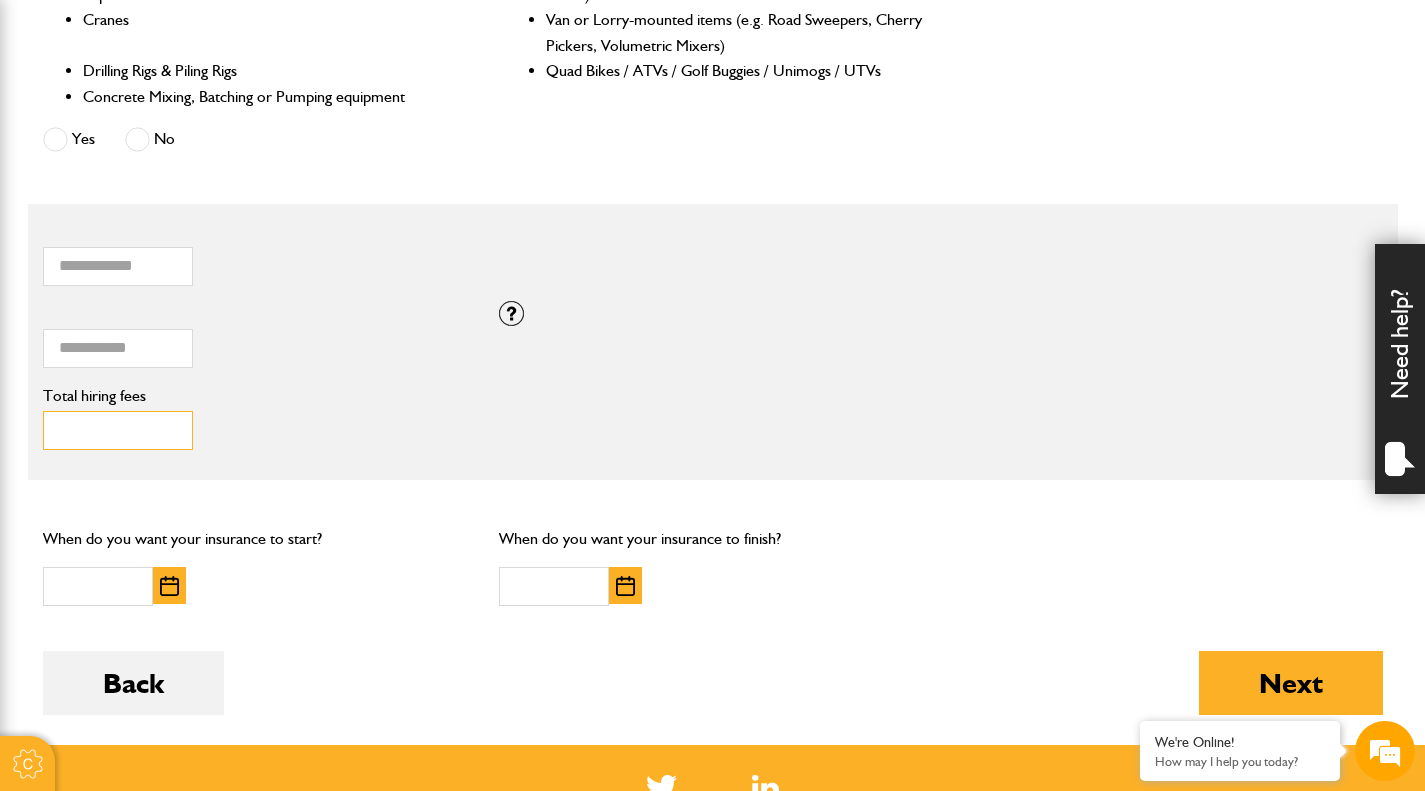 click on "Total hiring fees" at bounding box center [118, 430] 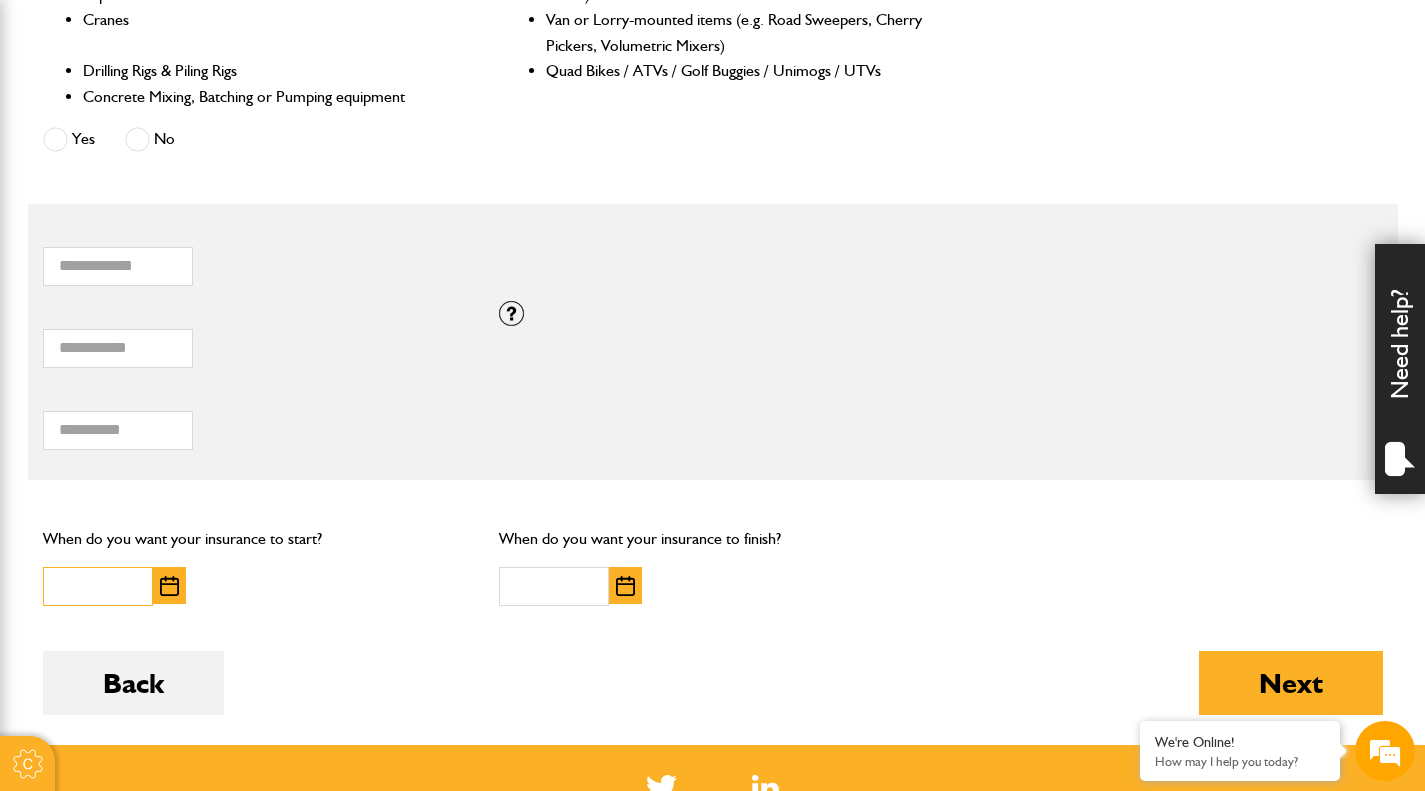 click at bounding box center (98, 586) 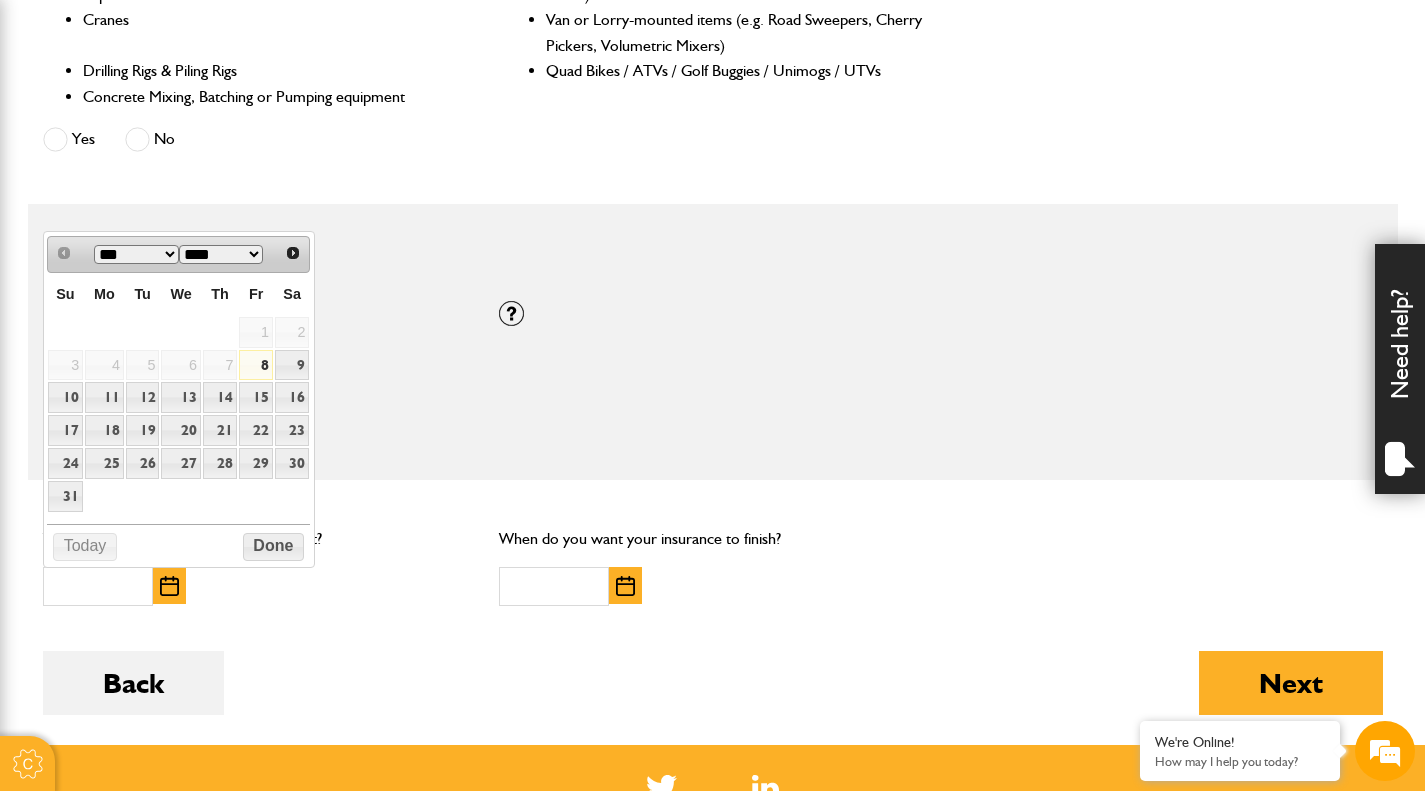 click on "8" at bounding box center (256, 365) 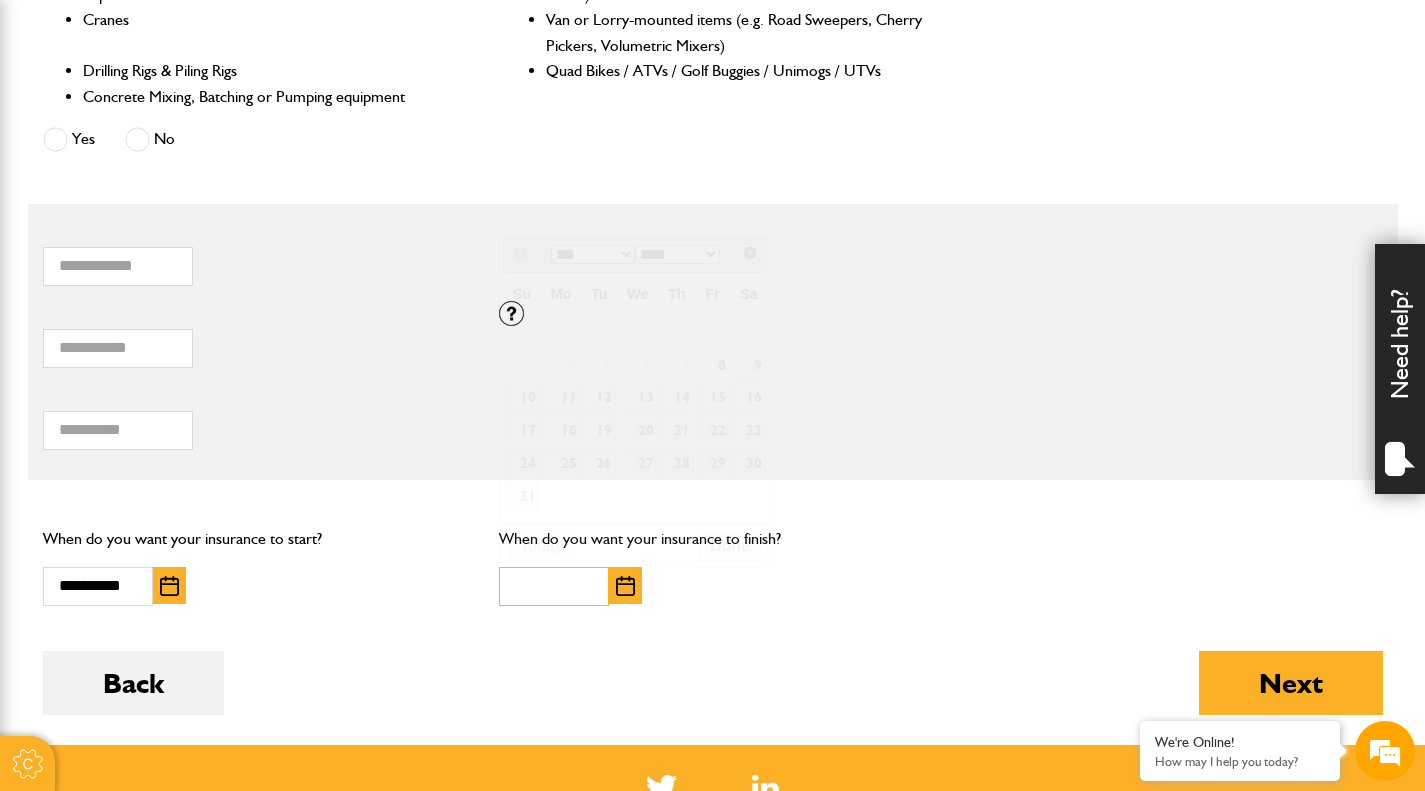 click at bounding box center [554, 586] 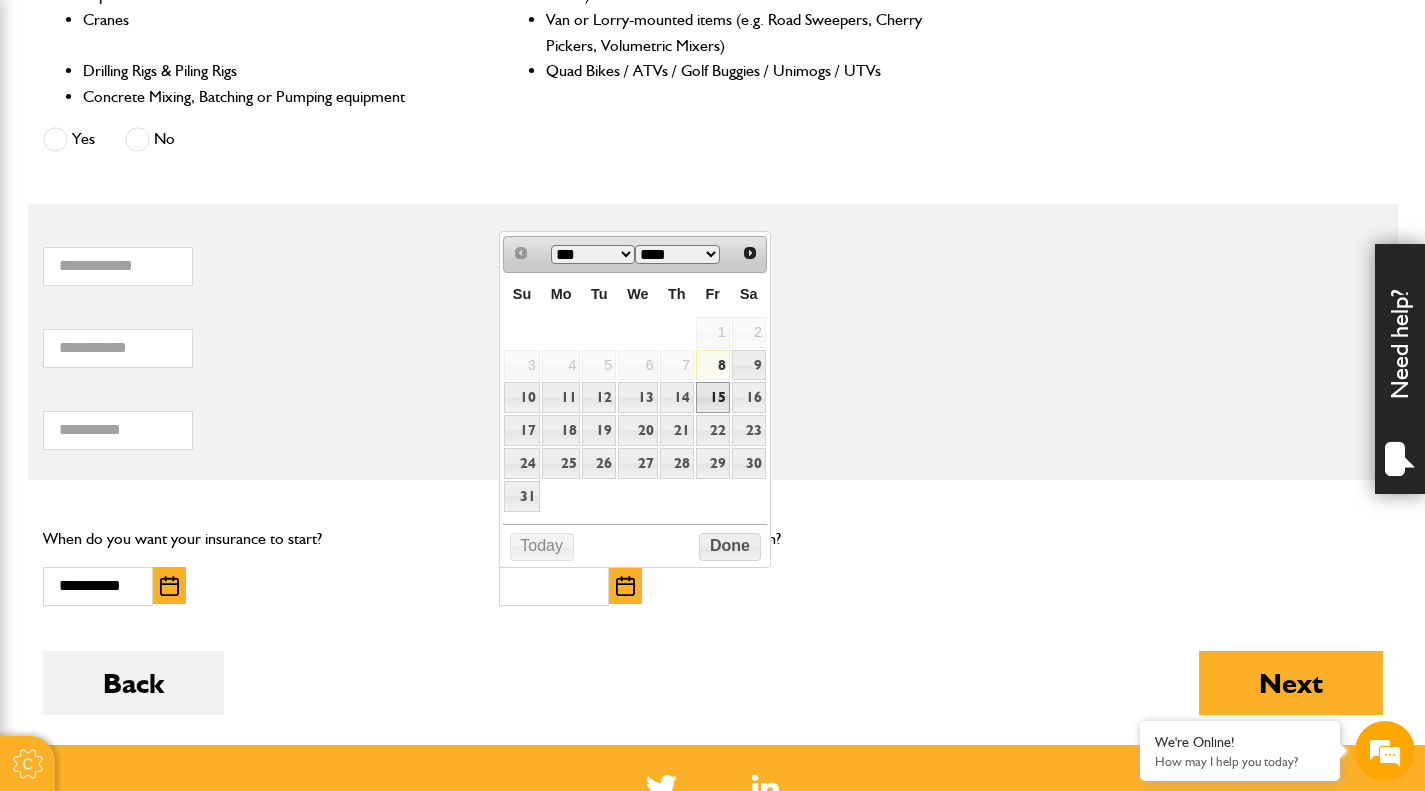 click on "15" at bounding box center [713, 397] 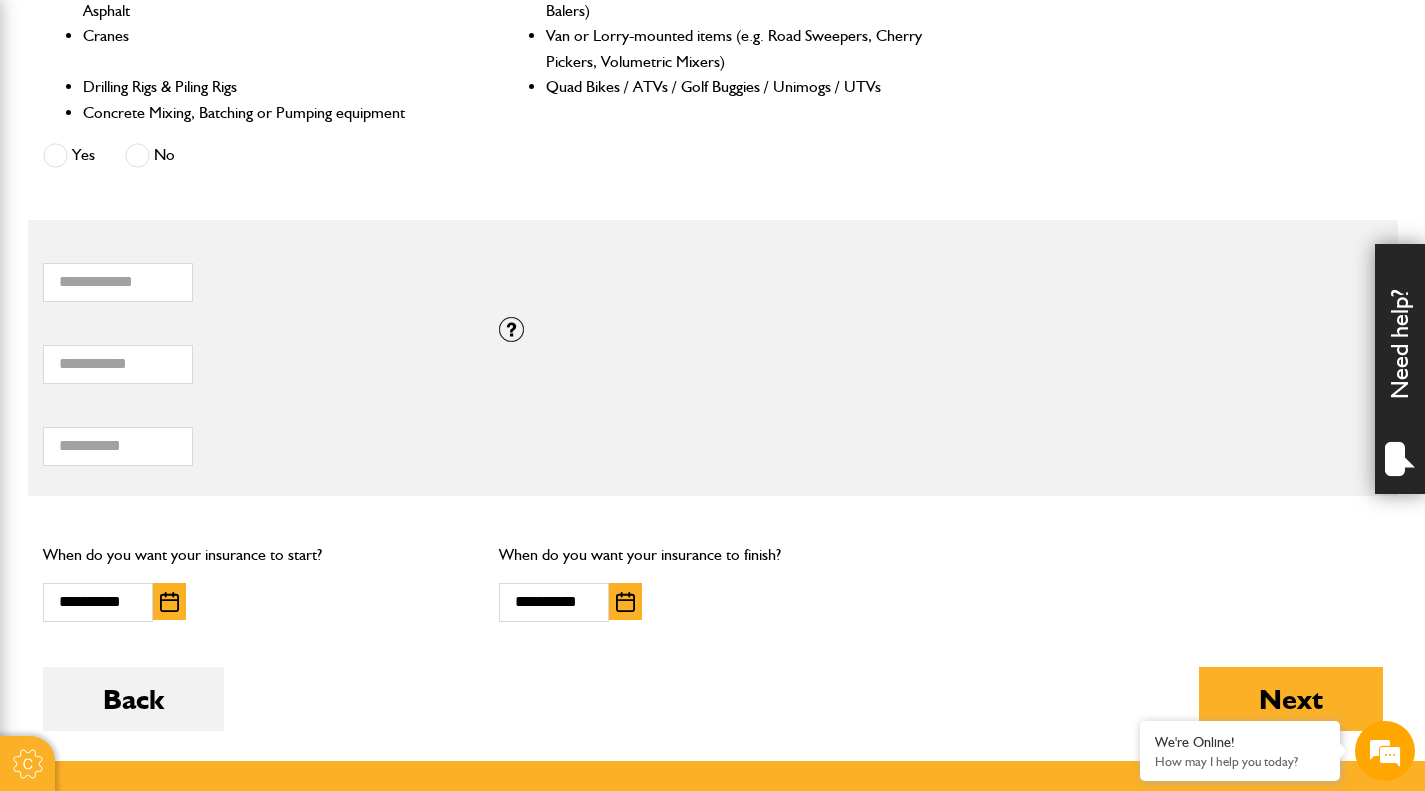 scroll, scrollTop: 1100, scrollLeft: 0, axis: vertical 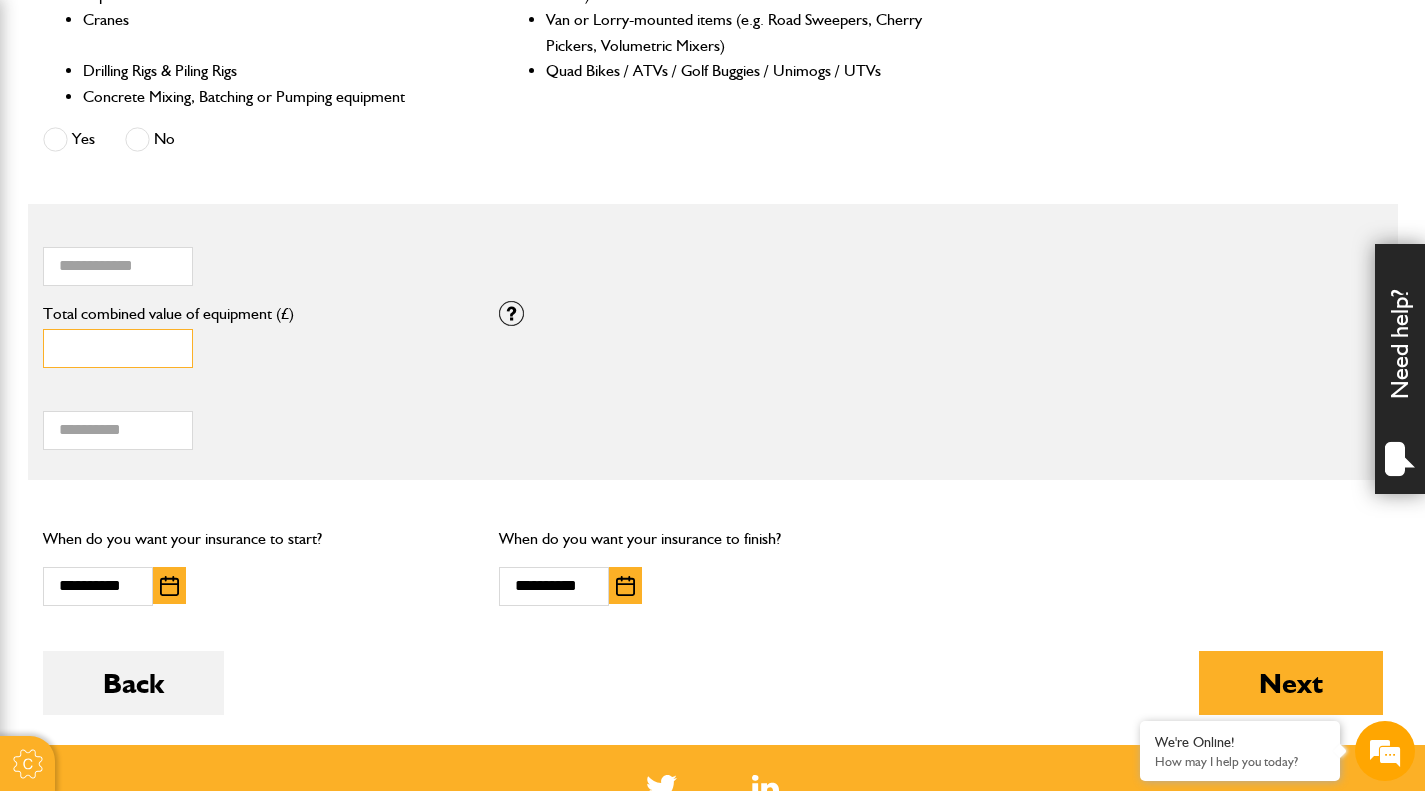 click on "*****" at bounding box center [118, 348] 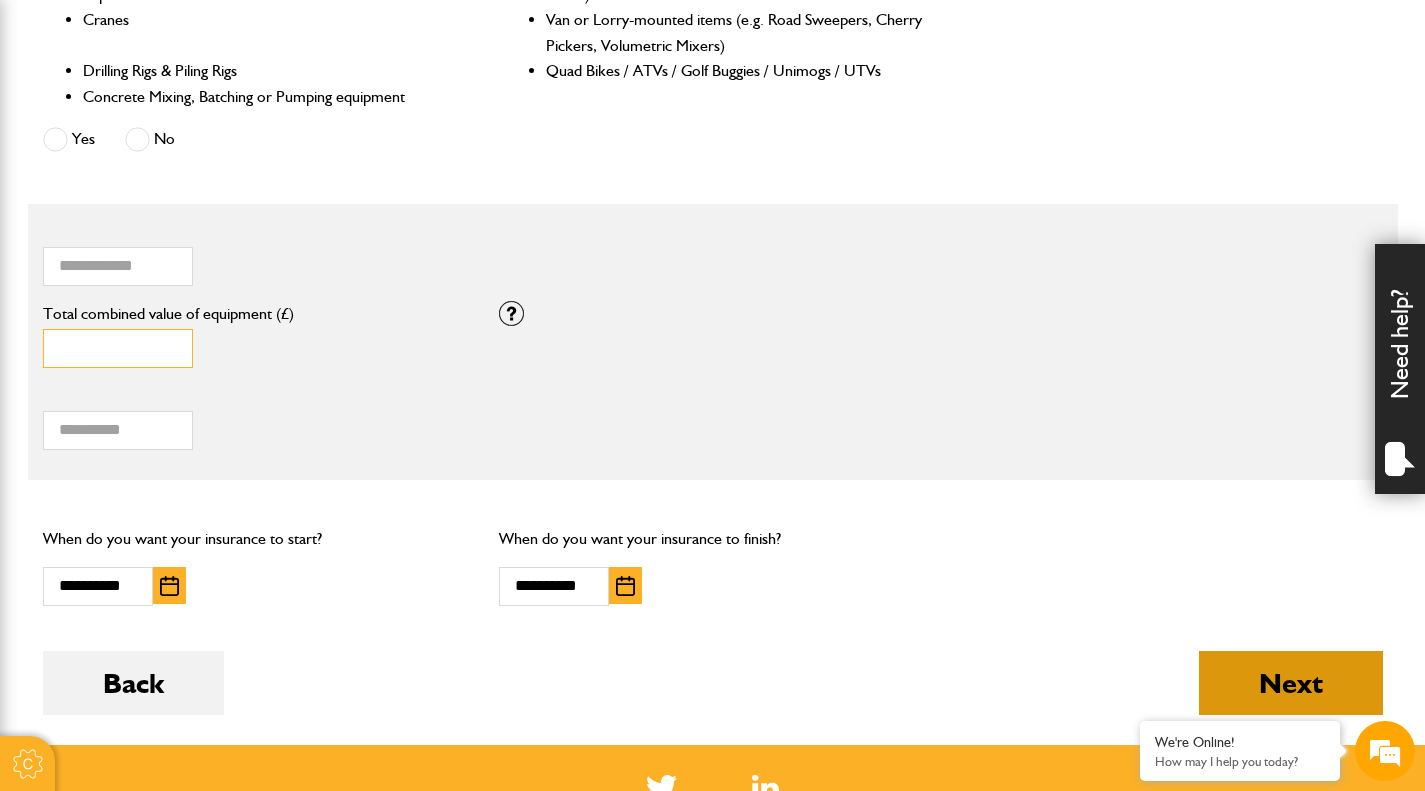 type on "*****" 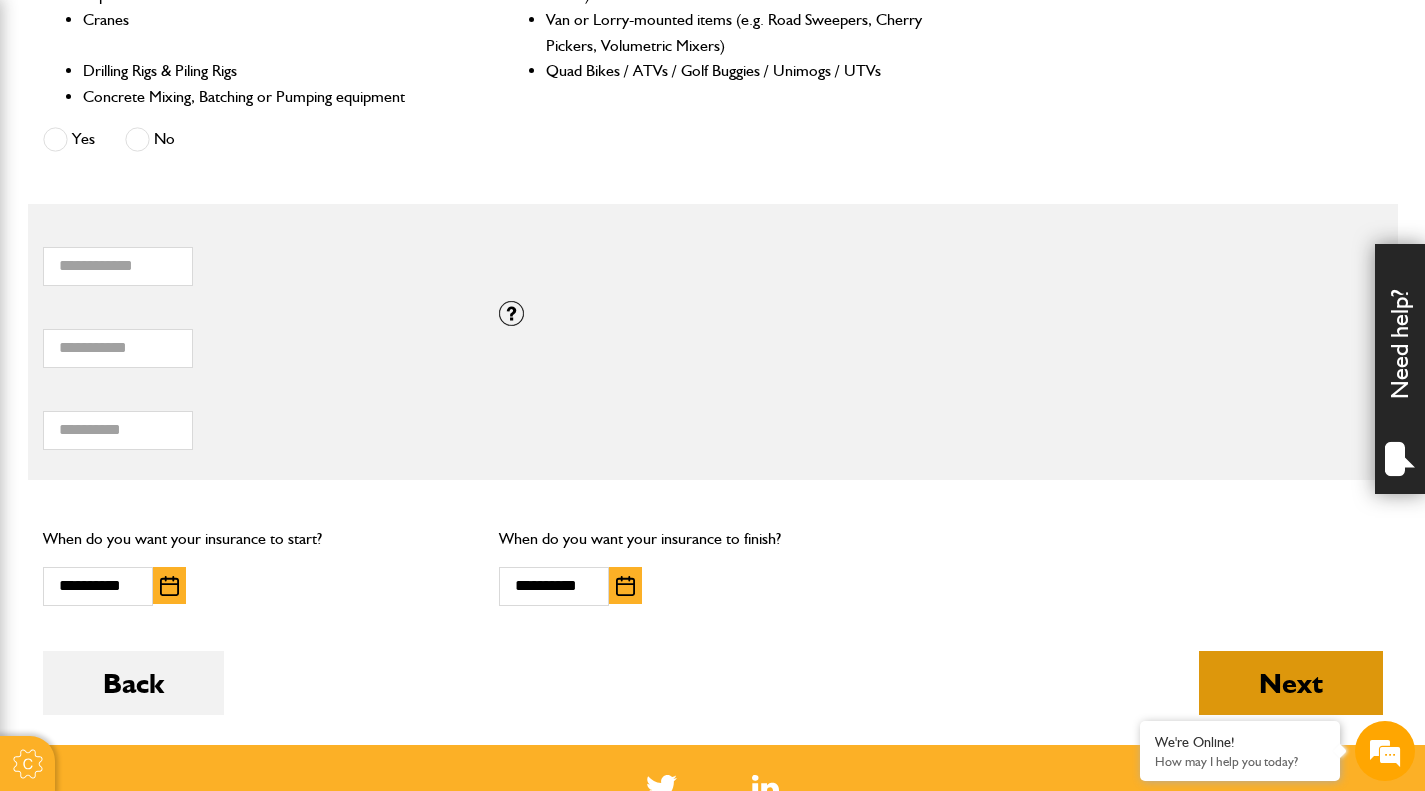 click on "Next" at bounding box center (1291, 683) 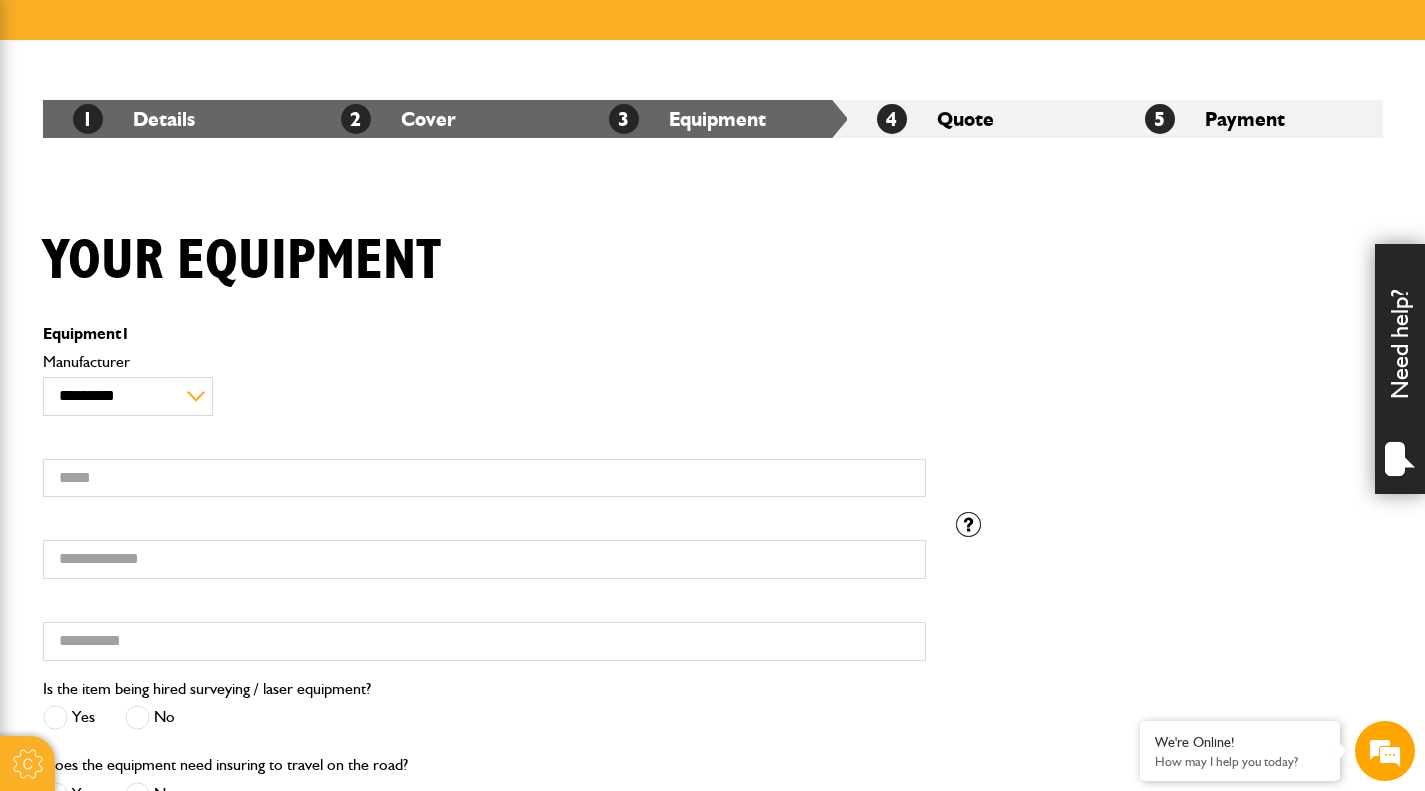 scroll, scrollTop: 300, scrollLeft: 0, axis: vertical 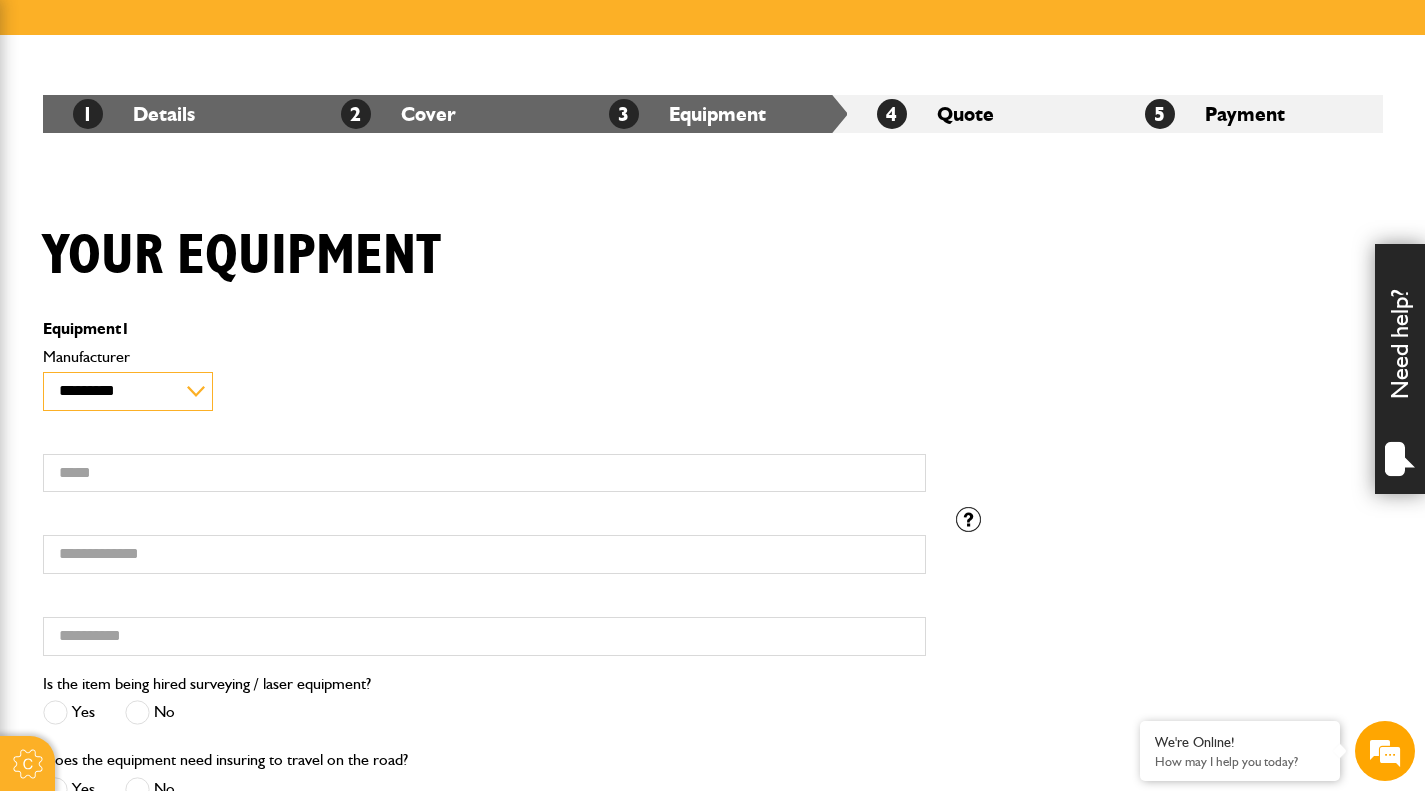 click on "**********" at bounding box center (128, 391) 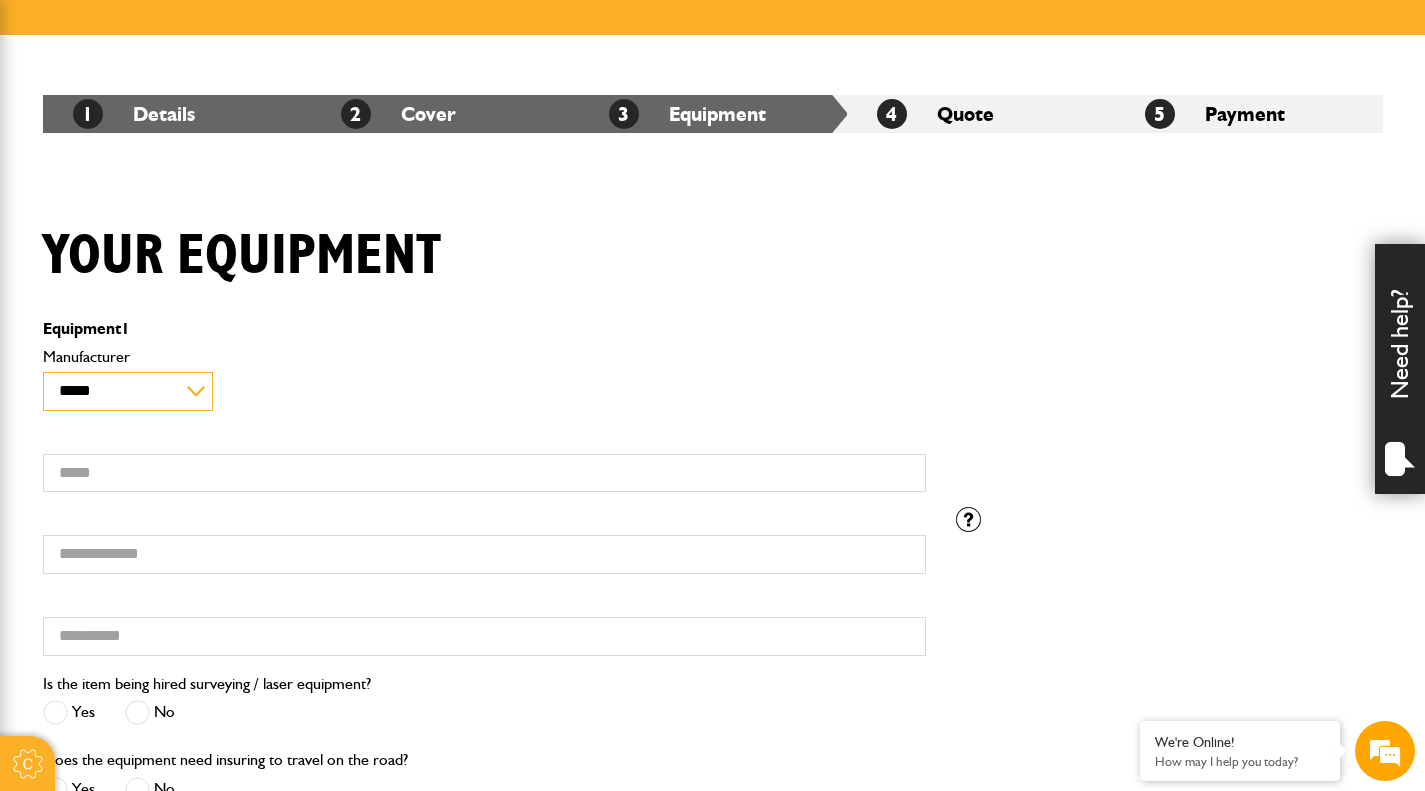 click on "**********" at bounding box center (128, 391) 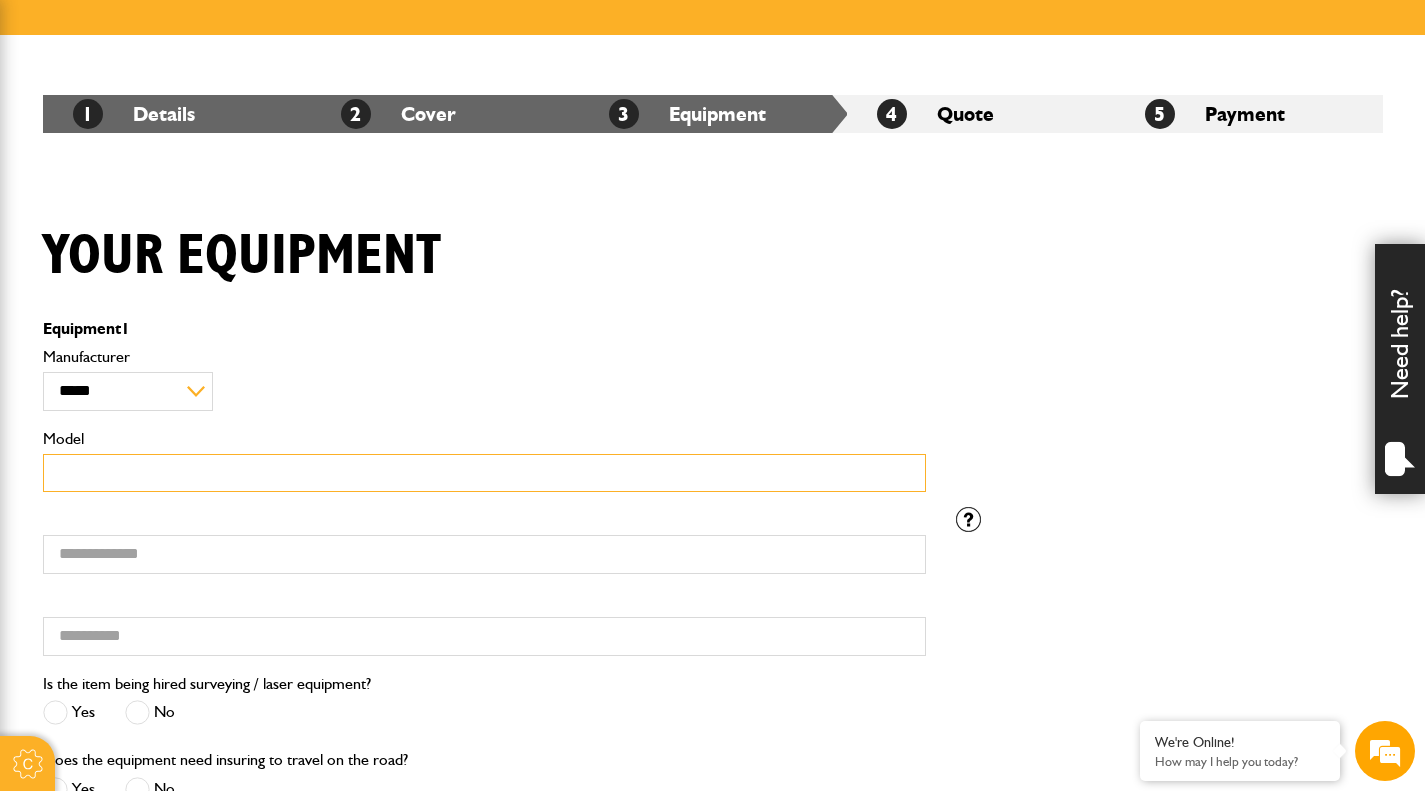 click on "Model" at bounding box center [484, 473] 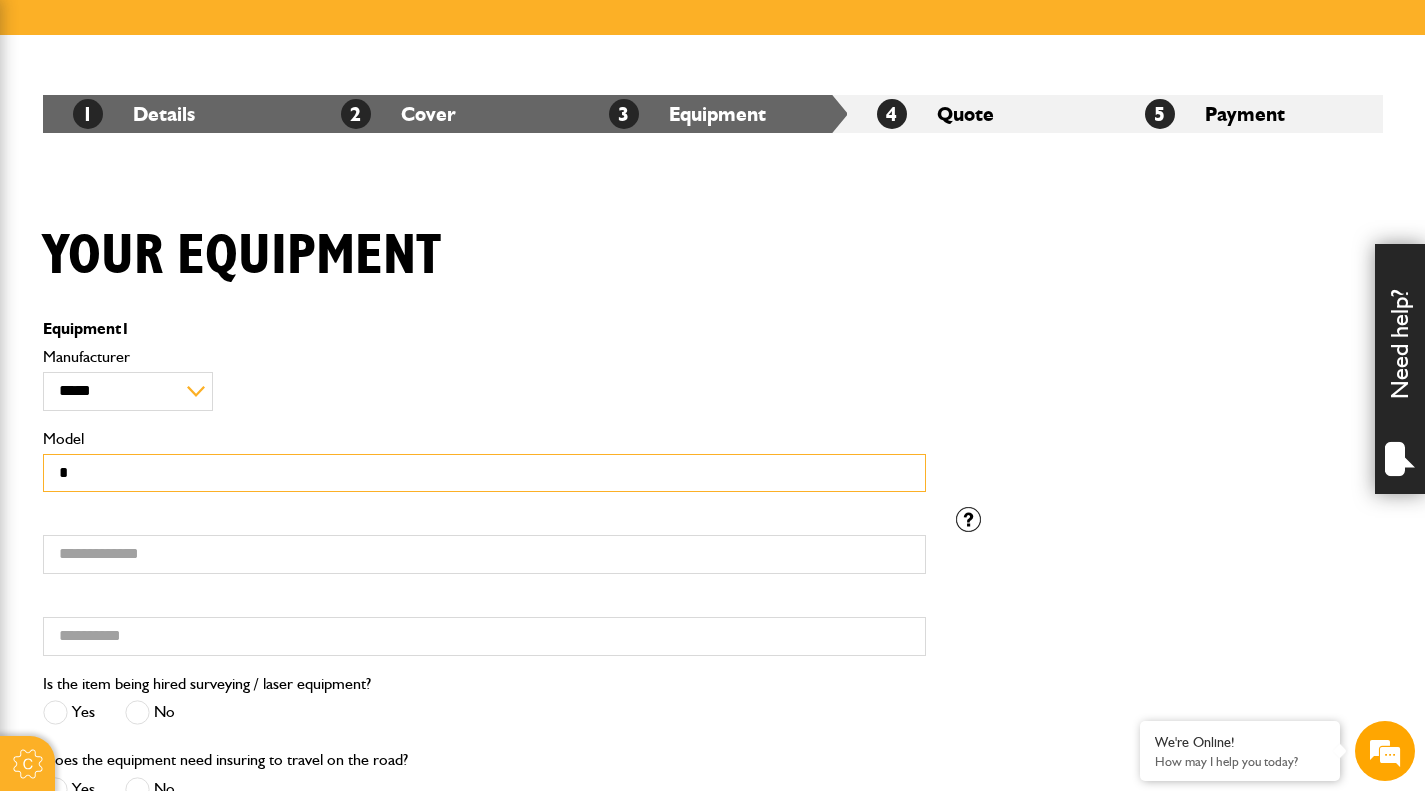 scroll, scrollTop: 0, scrollLeft: 0, axis: both 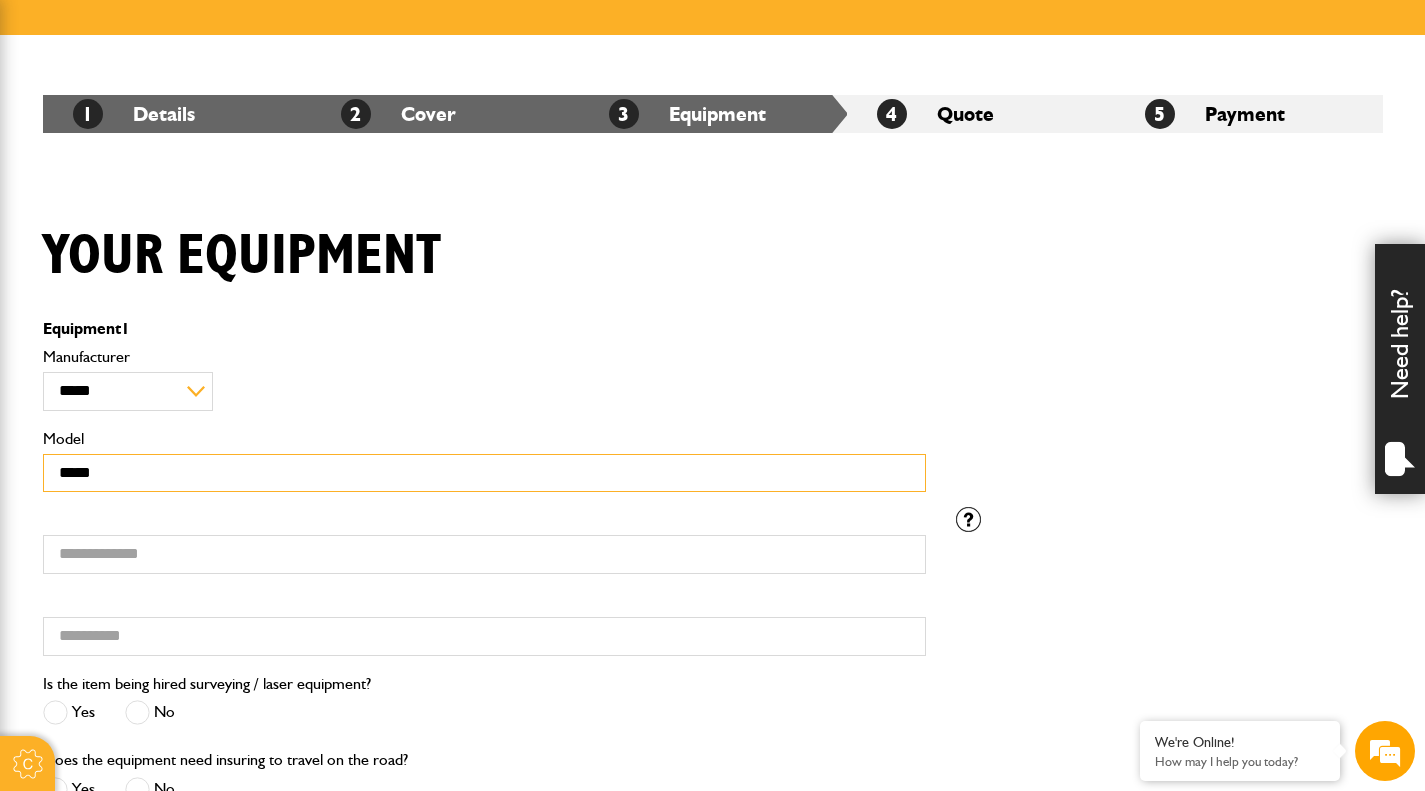 type on "*****" 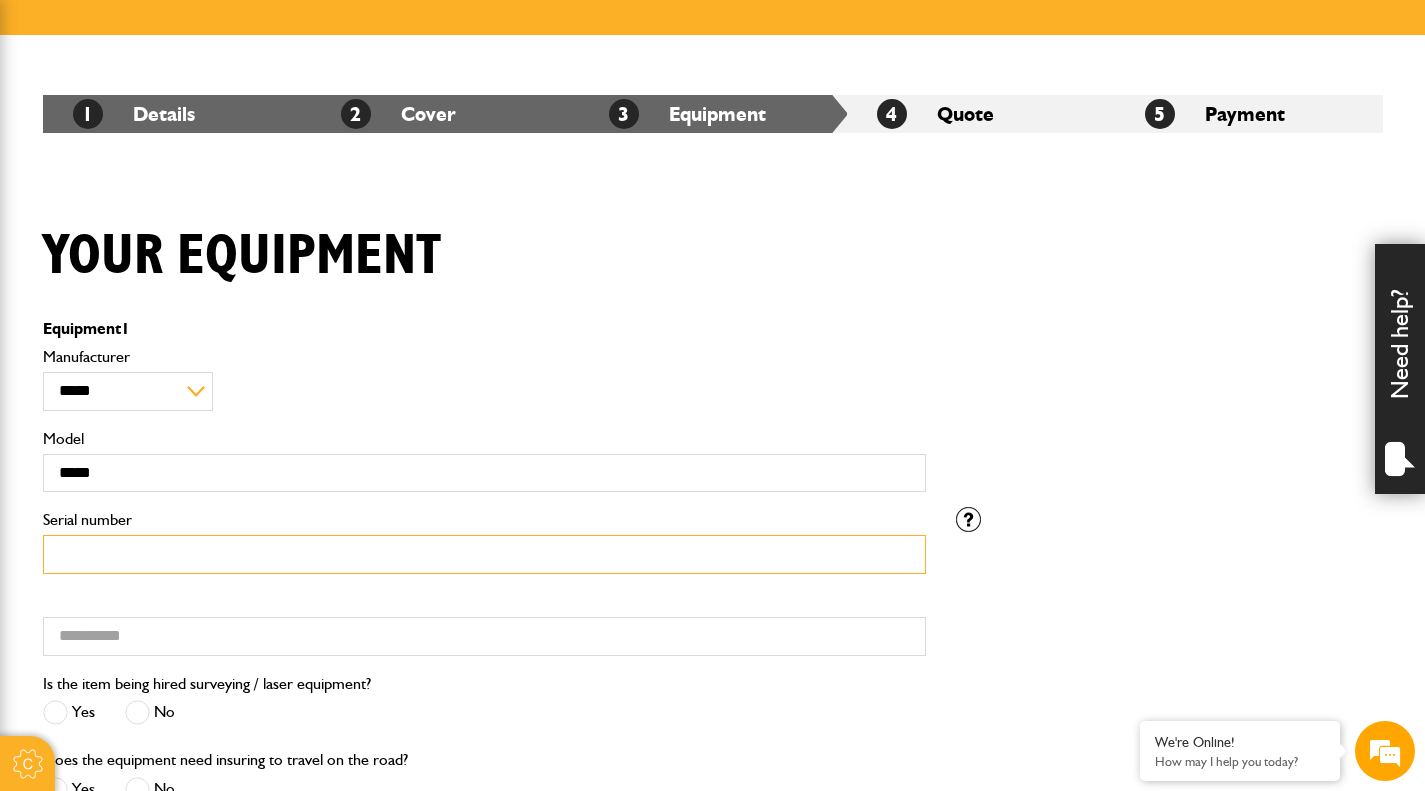 click on "Serial number" at bounding box center (484, 554) 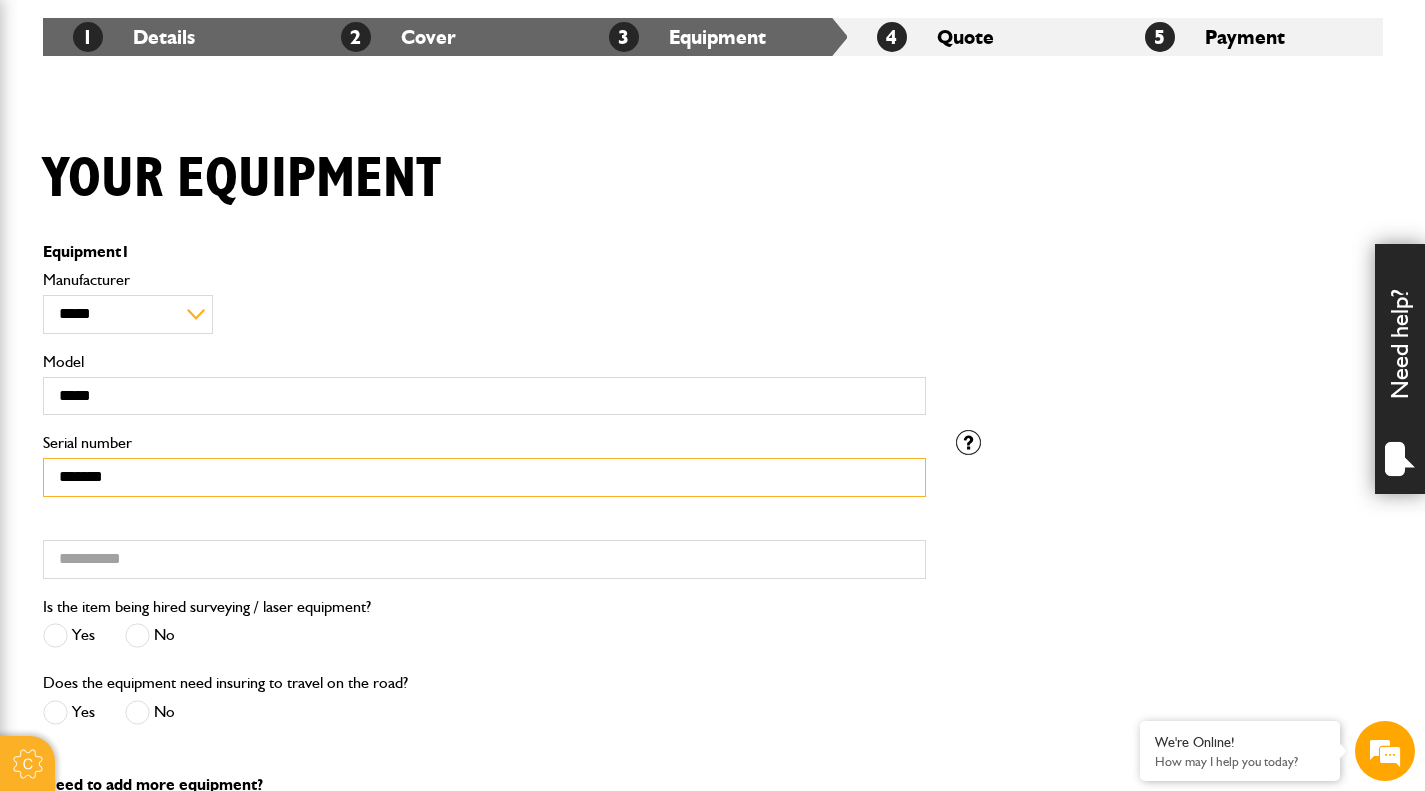 scroll, scrollTop: 400, scrollLeft: 0, axis: vertical 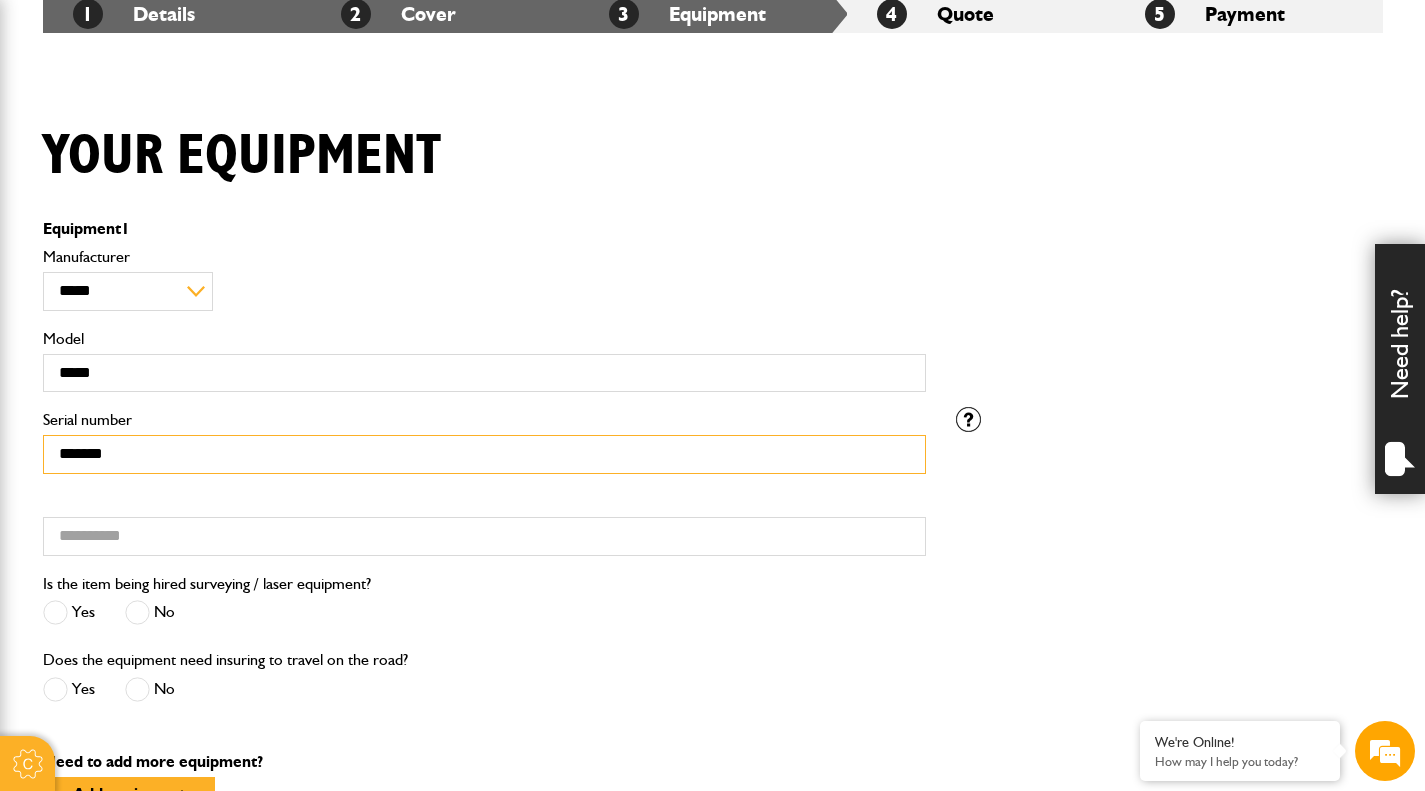 type on "*******" 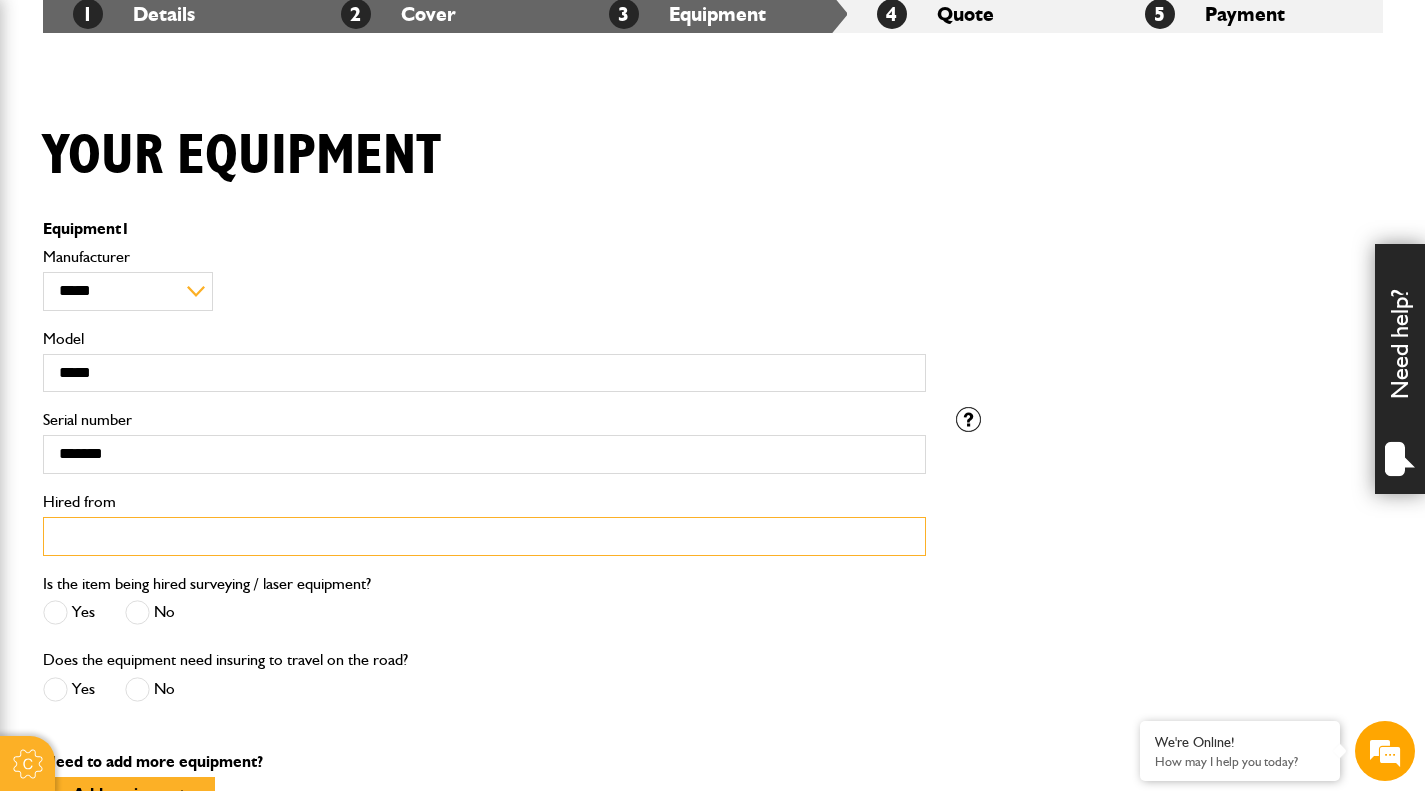 click on "Hired from" at bounding box center (484, 536) 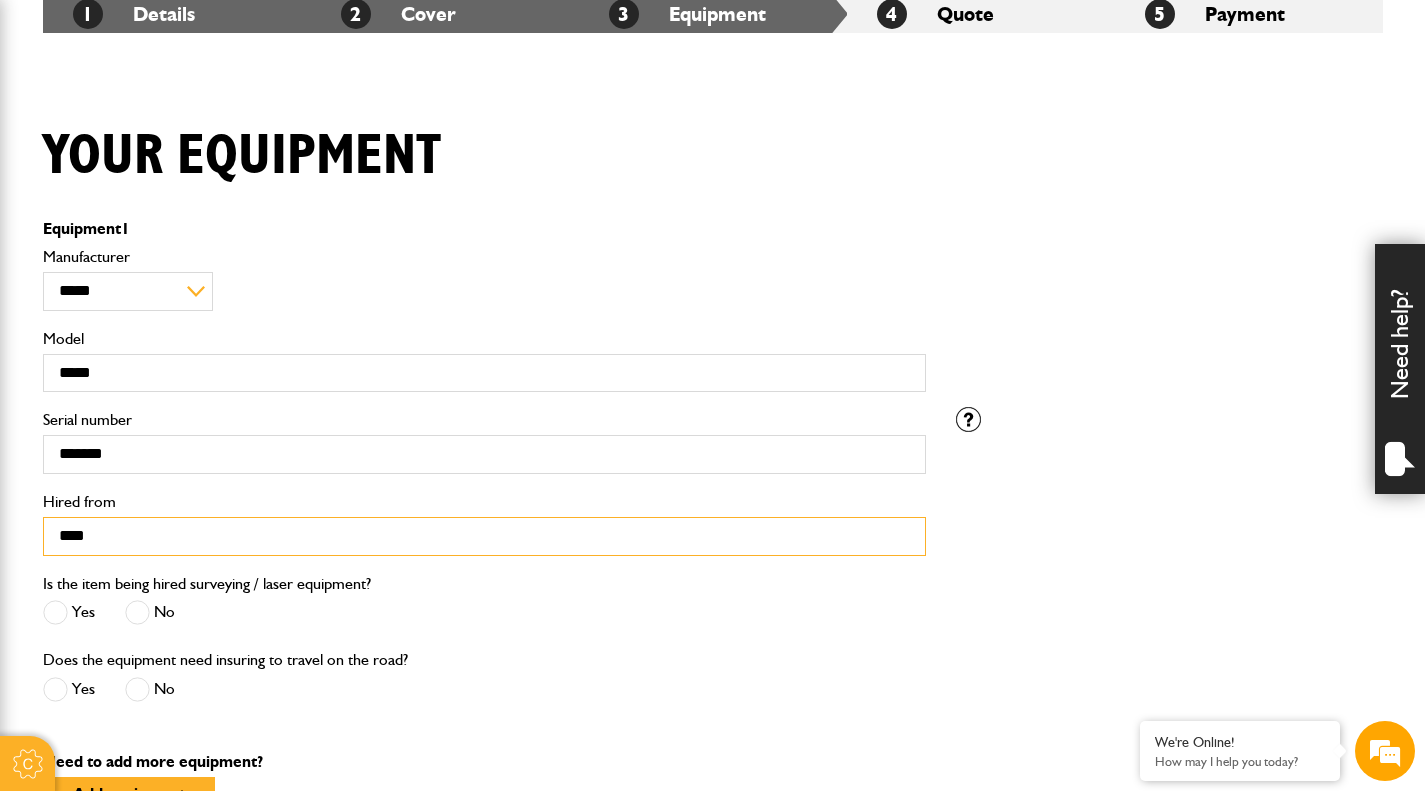 scroll, scrollTop: 600, scrollLeft: 0, axis: vertical 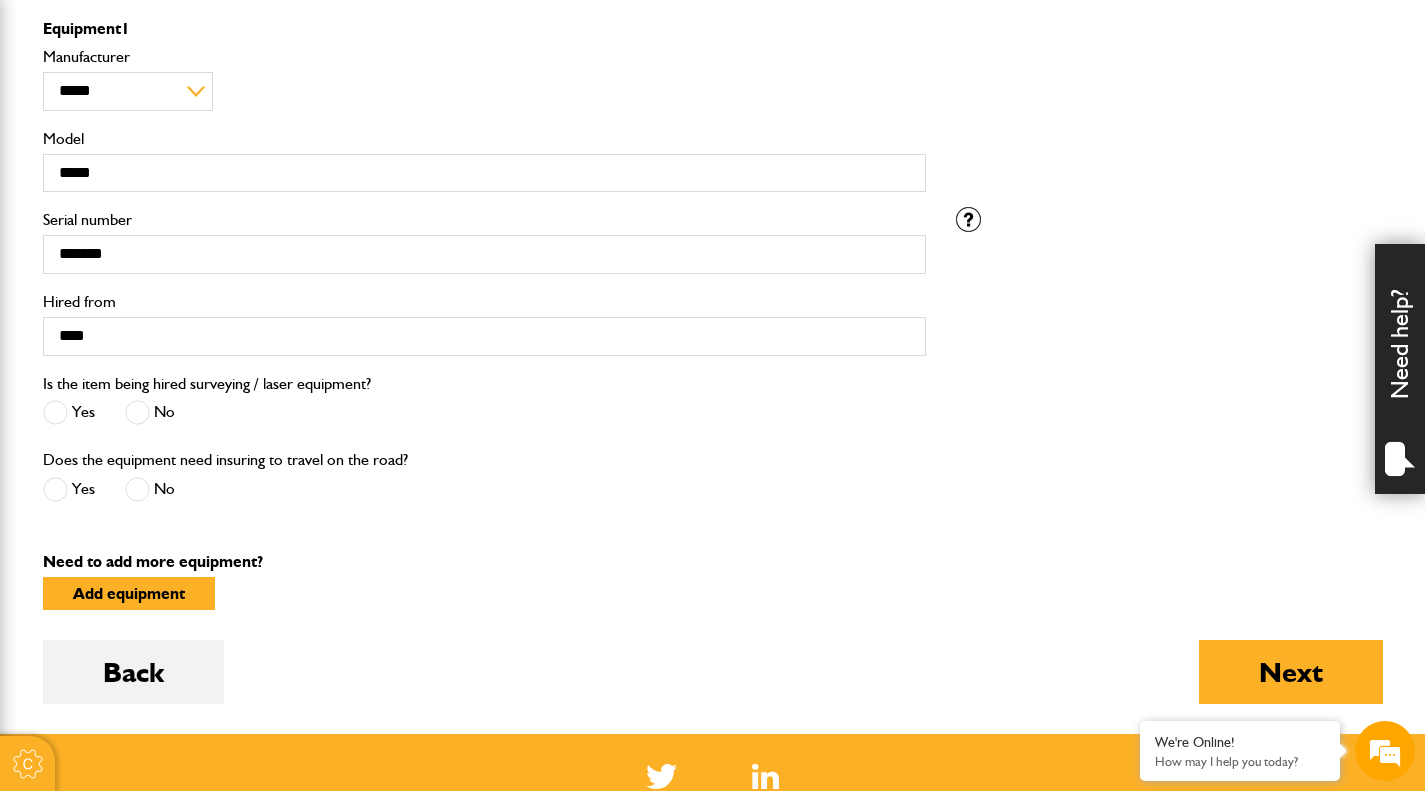 click at bounding box center (137, 412) 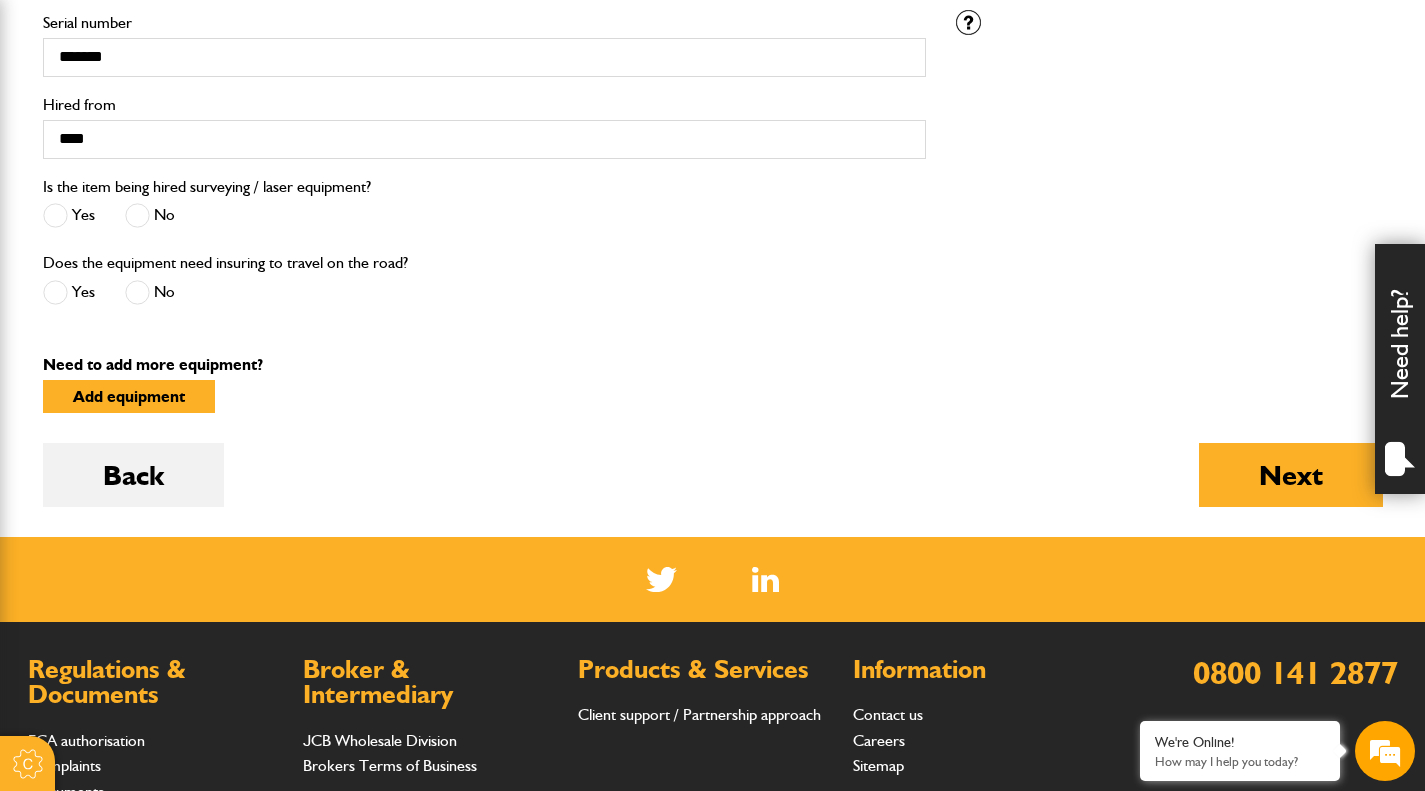 scroll, scrollTop: 800, scrollLeft: 0, axis: vertical 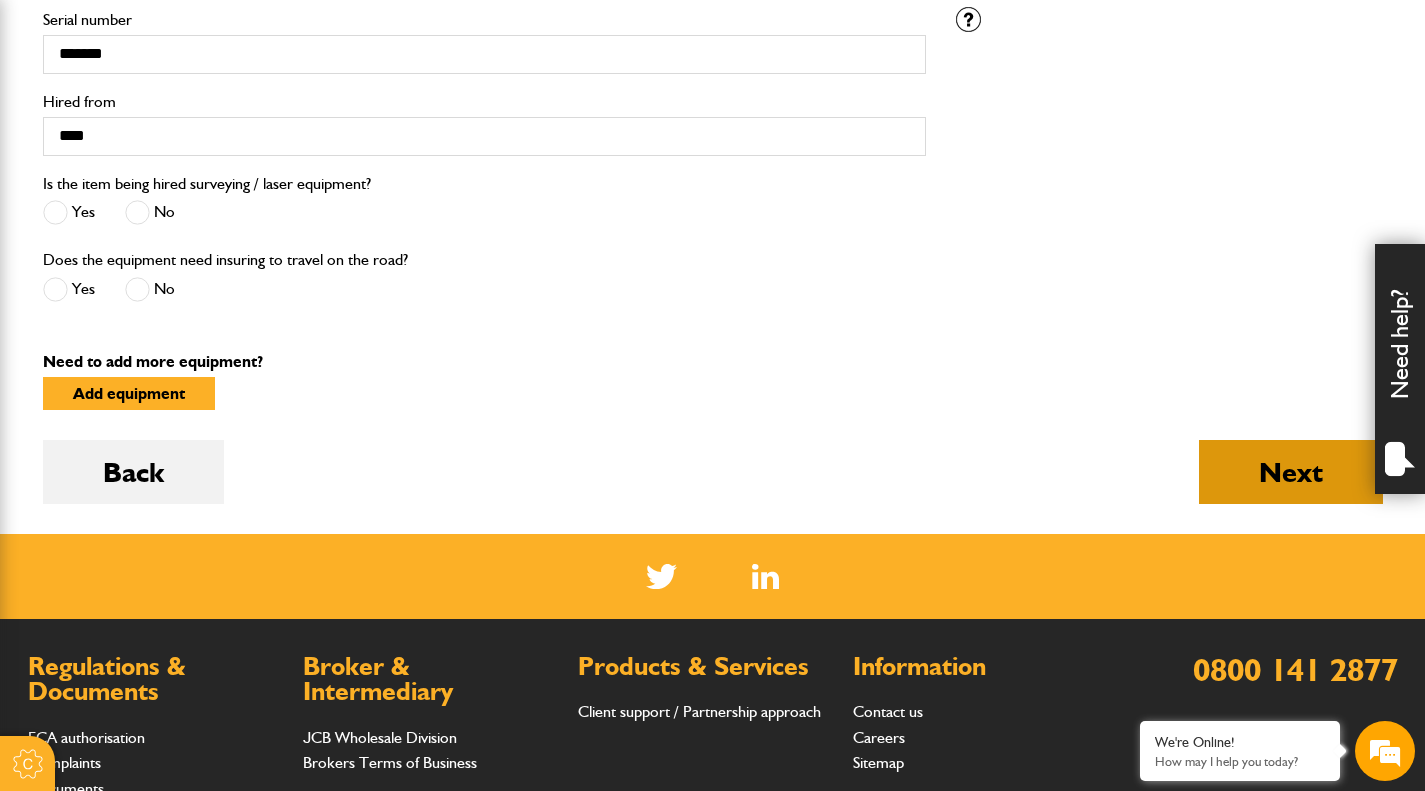 click on "Next" at bounding box center [1291, 472] 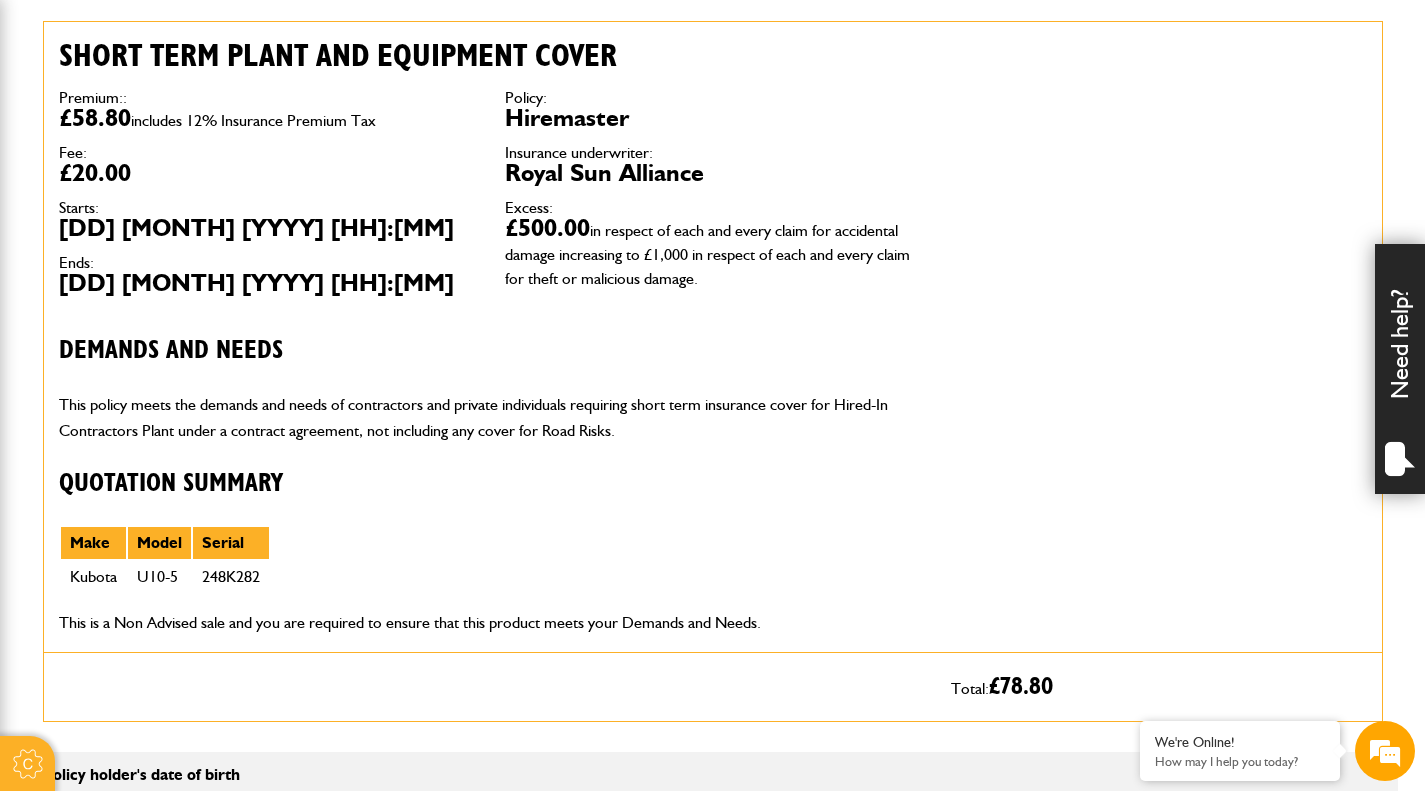 scroll, scrollTop: 700, scrollLeft: 0, axis: vertical 